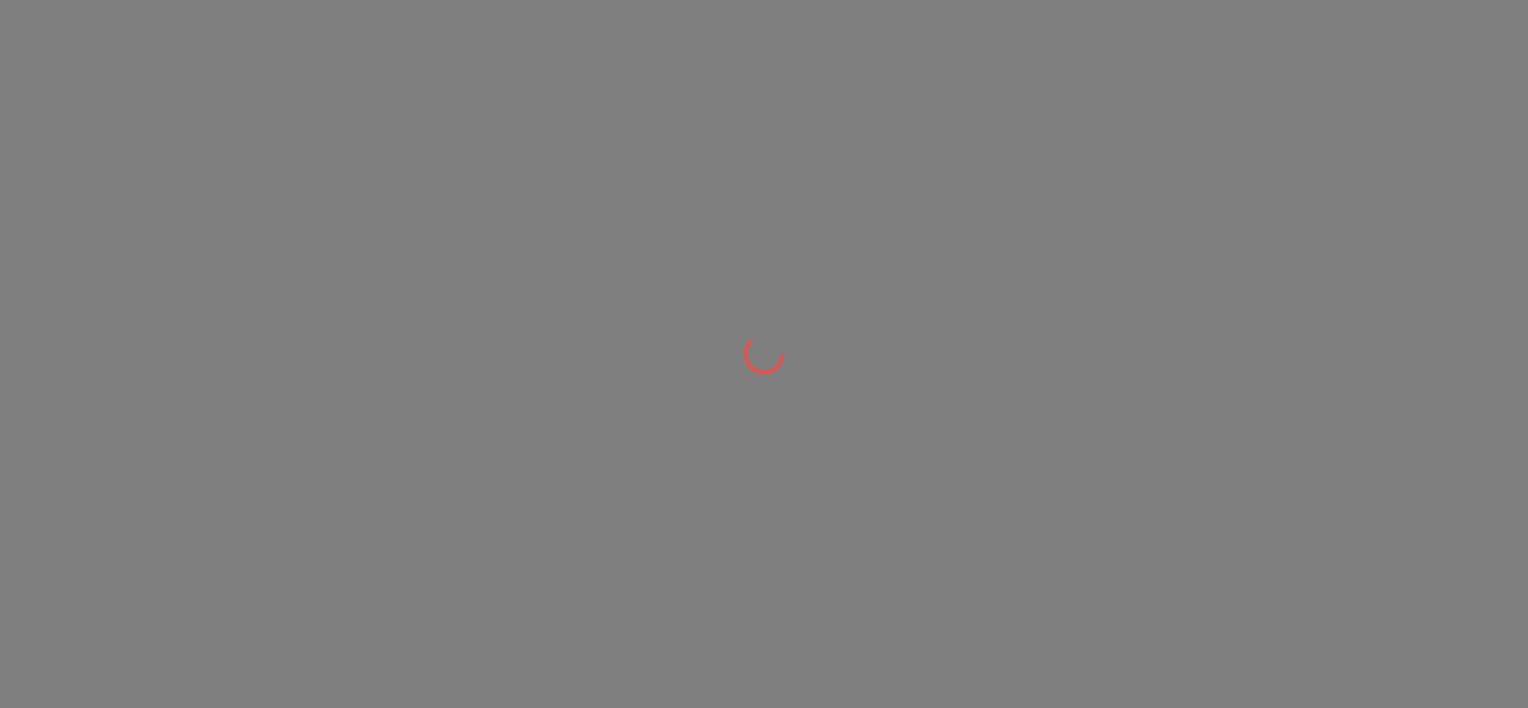 scroll, scrollTop: 0, scrollLeft: 0, axis: both 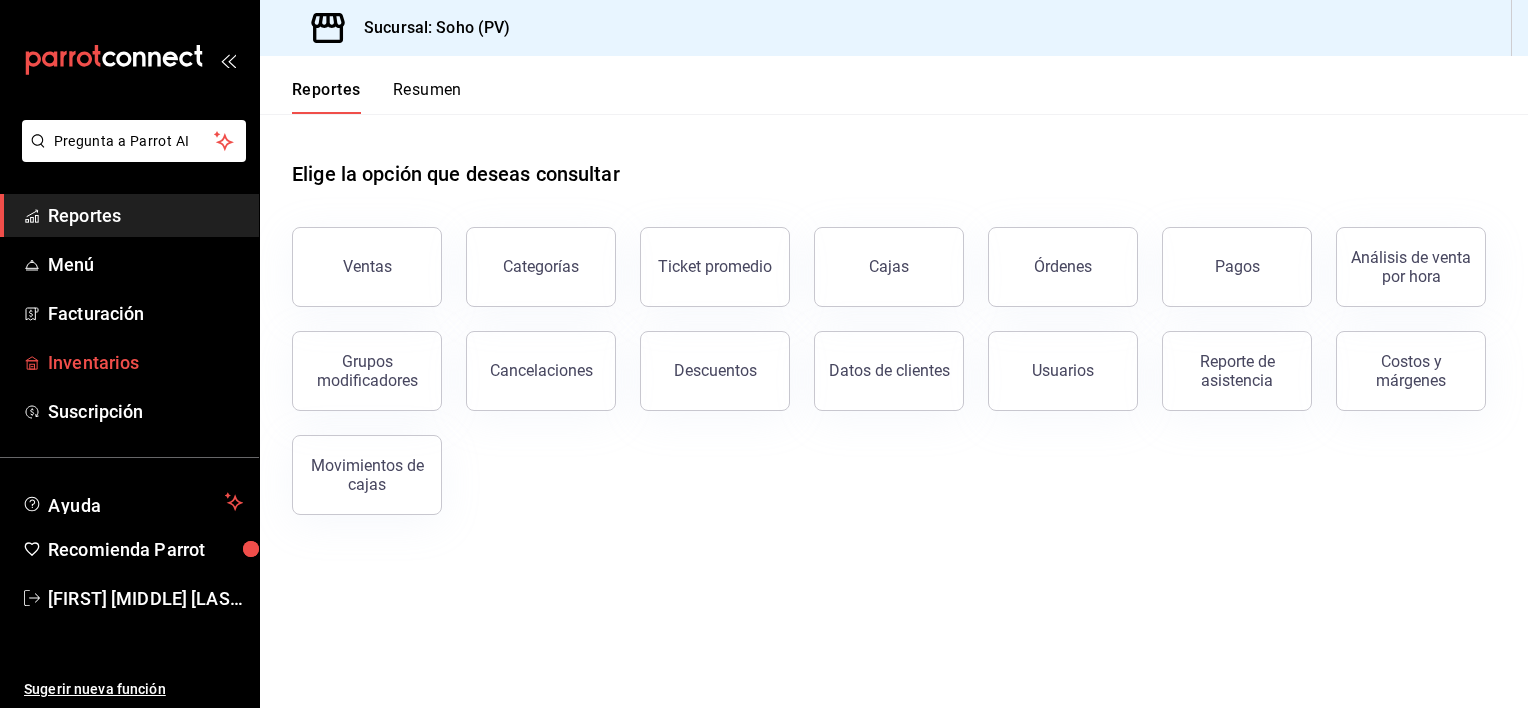 click on "Inventarios" at bounding box center [145, 362] 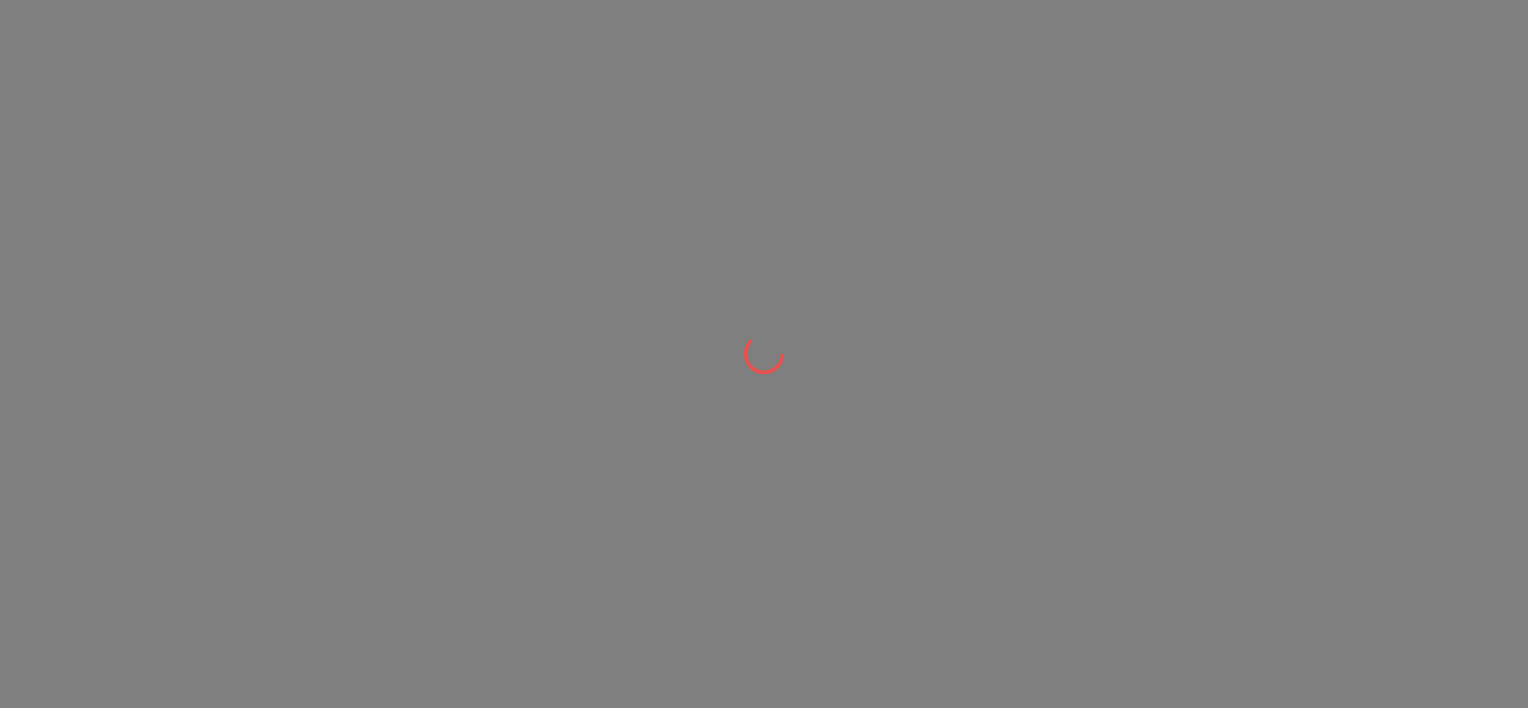 scroll, scrollTop: 0, scrollLeft: 0, axis: both 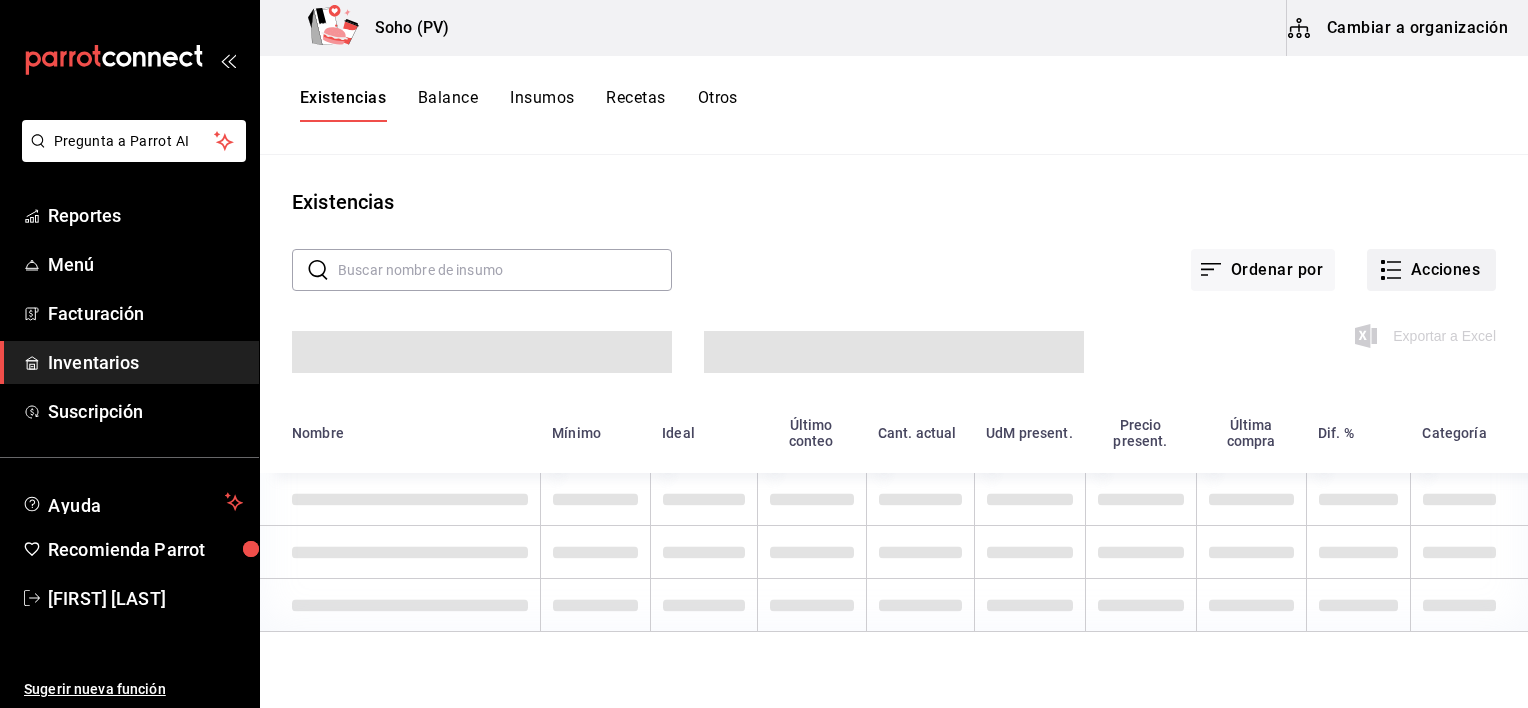 click on "Acciones" at bounding box center [1431, 270] 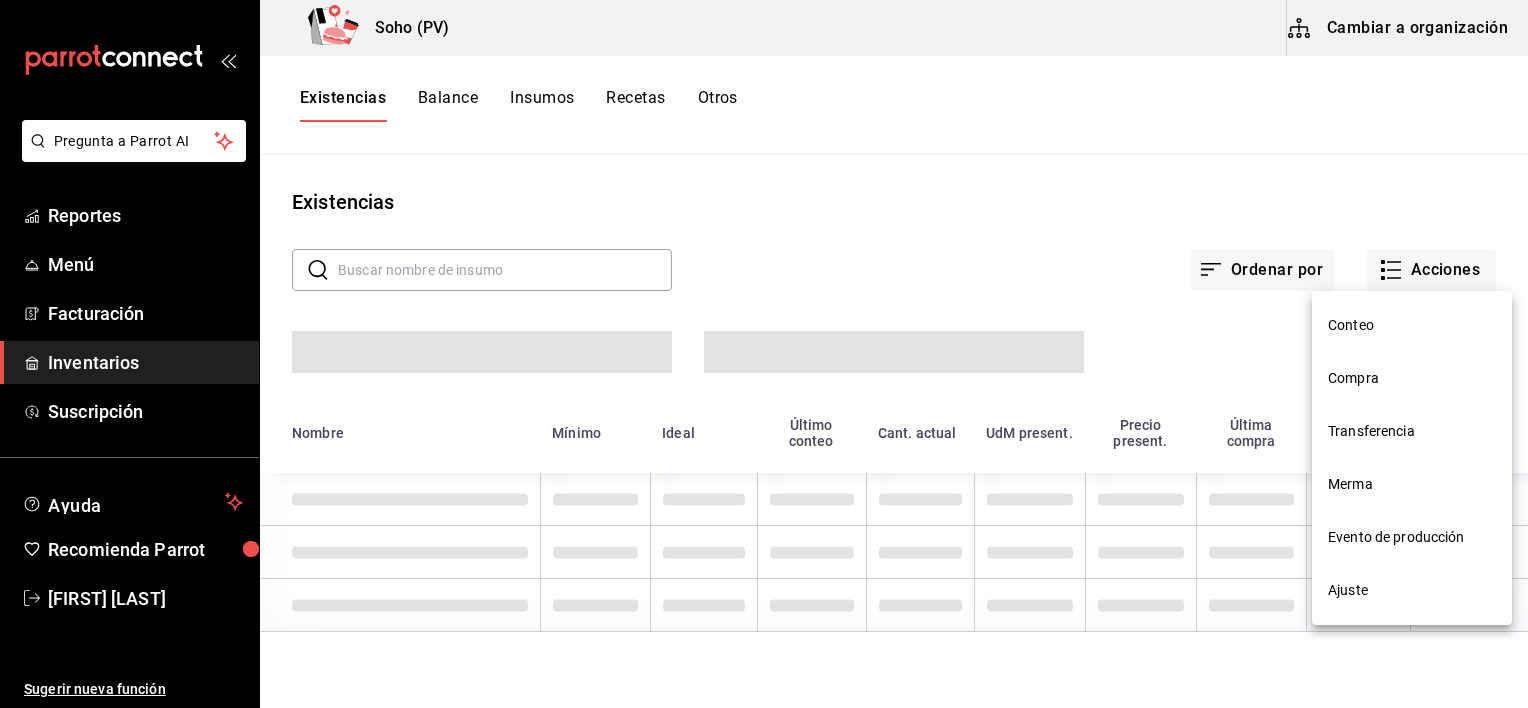 click on "Conteo" at bounding box center (1412, 325) 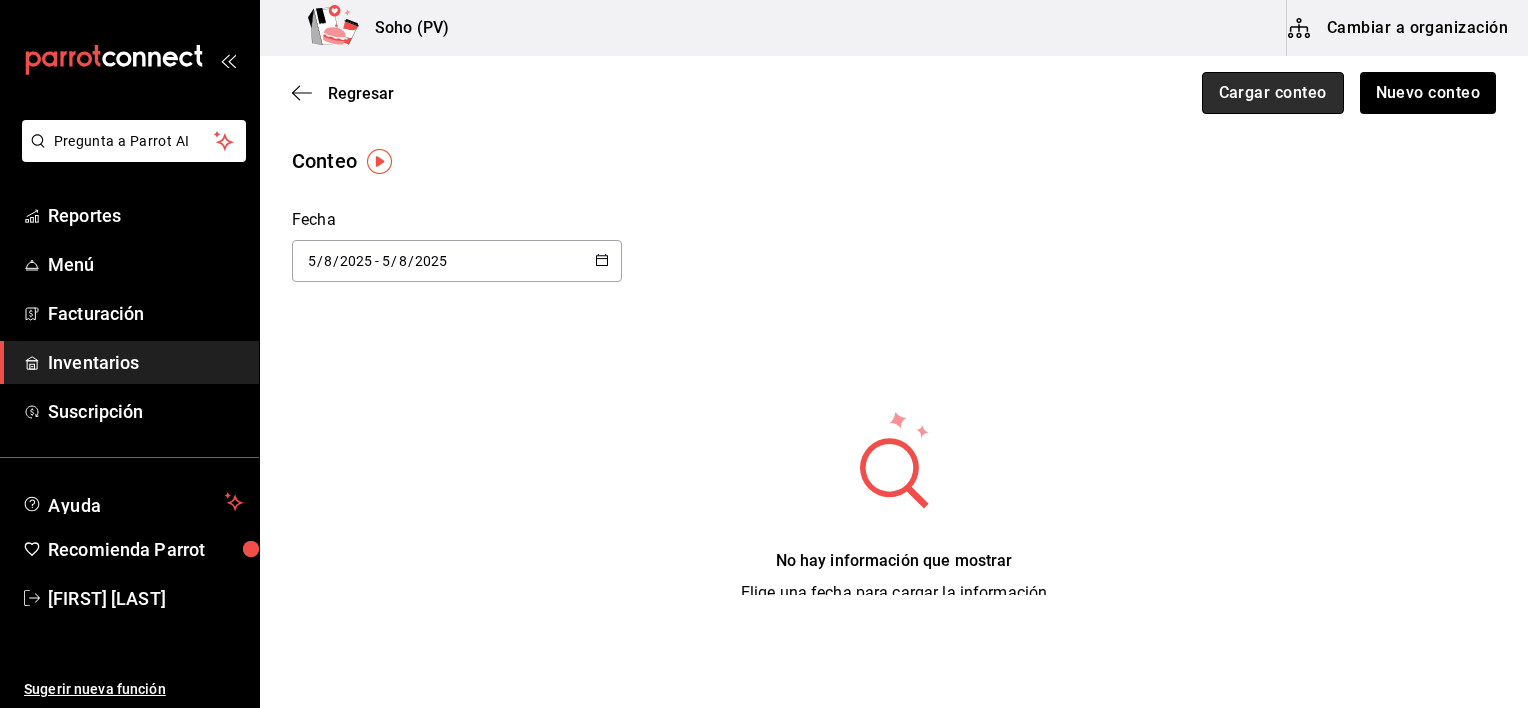 click on "Cargar conteo" at bounding box center [1273, 93] 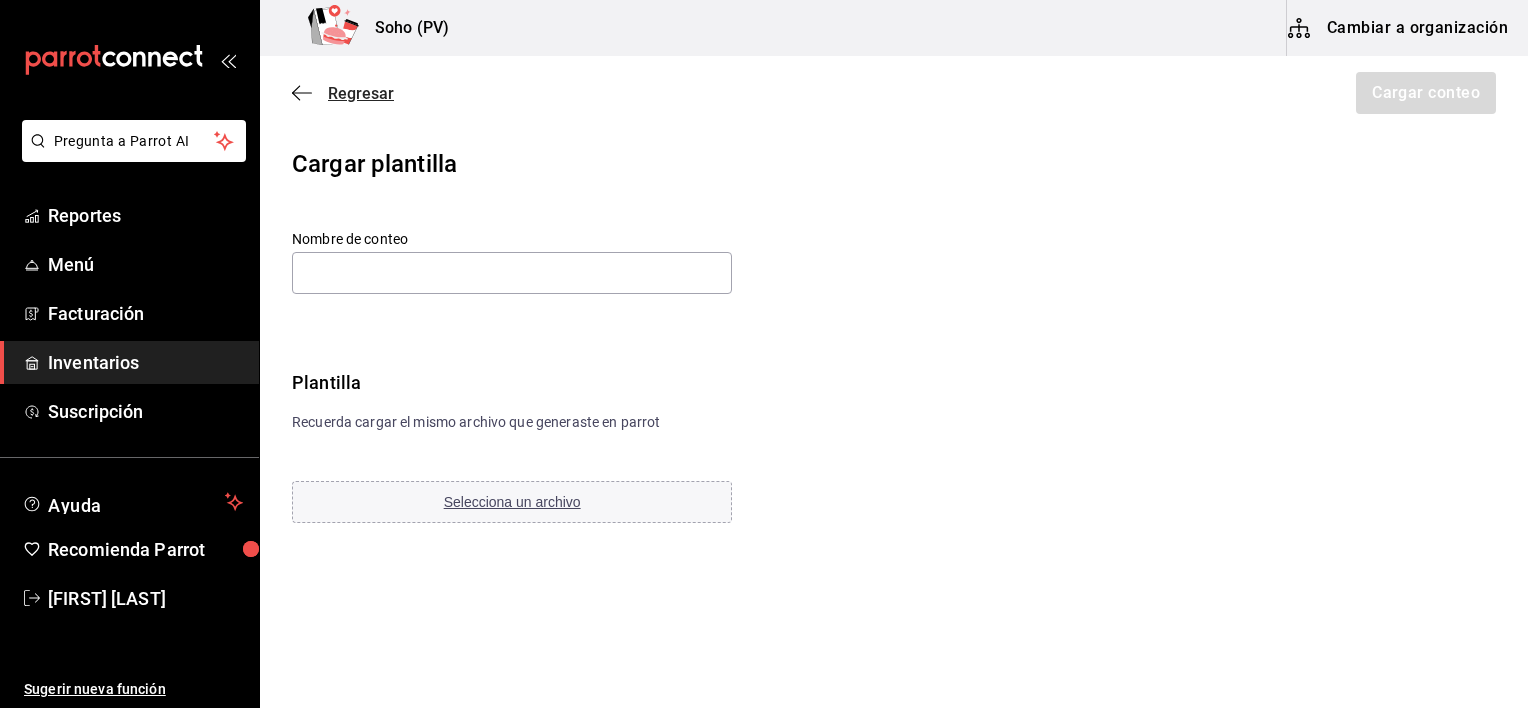 click on "Regresar" at bounding box center [361, 93] 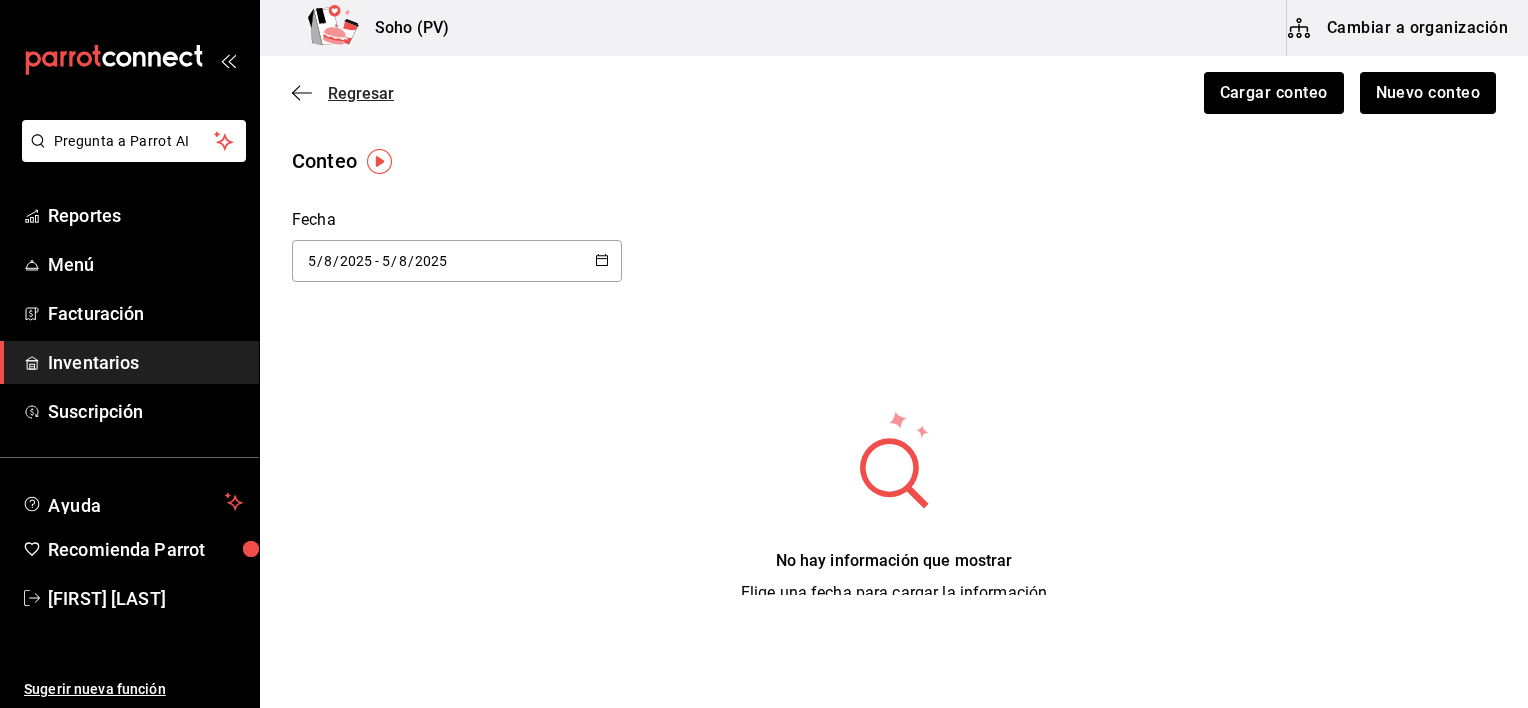 click on "Regresar" at bounding box center [361, 93] 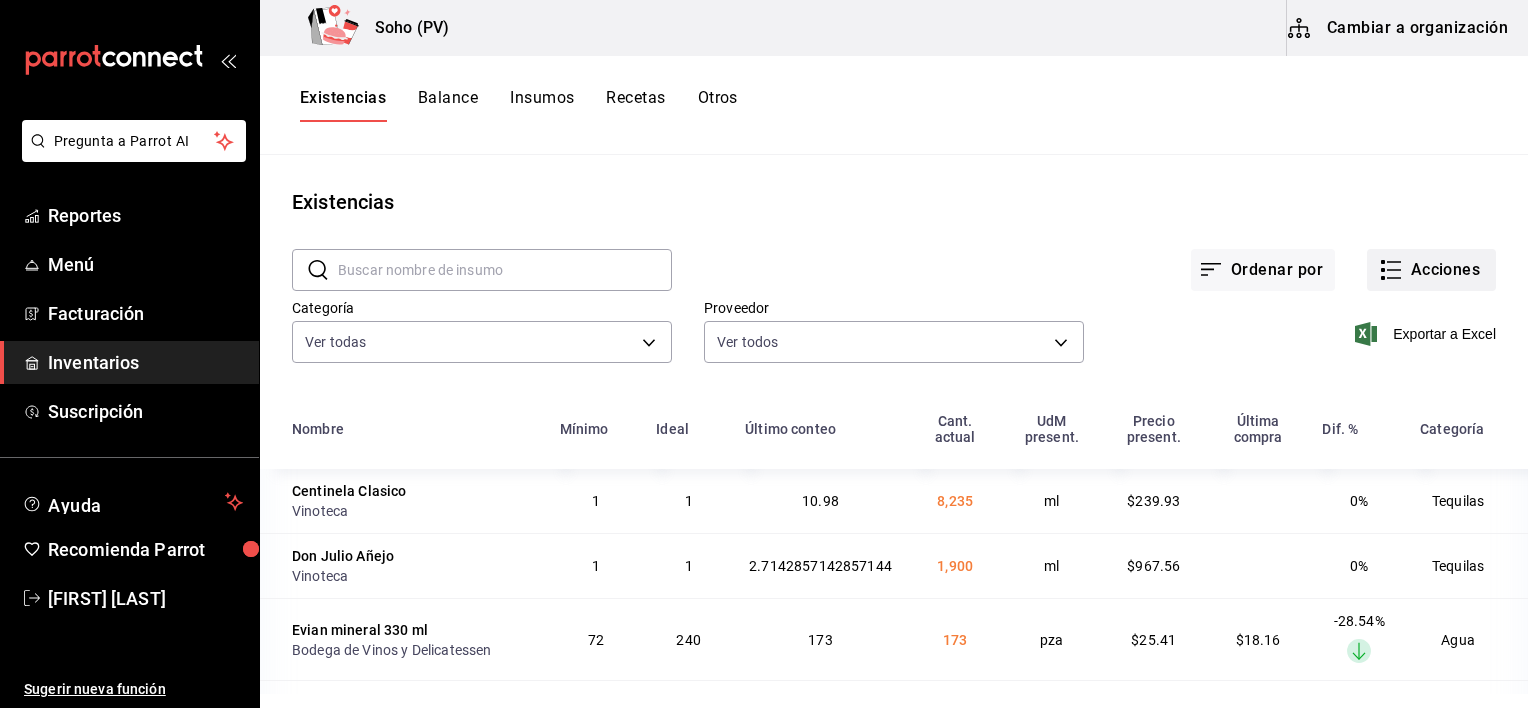click on "Acciones" at bounding box center (1431, 270) 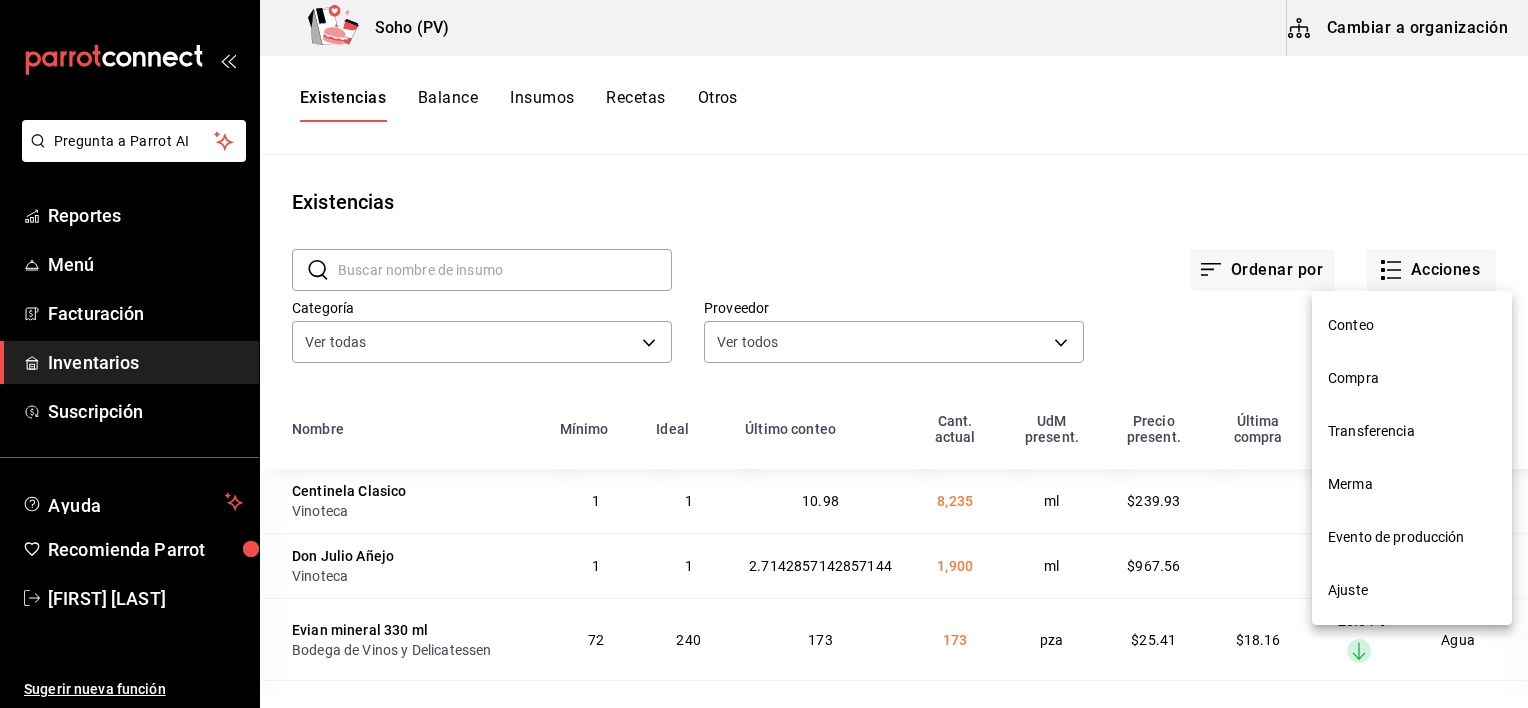 click on "Compra" at bounding box center (1412, 378) 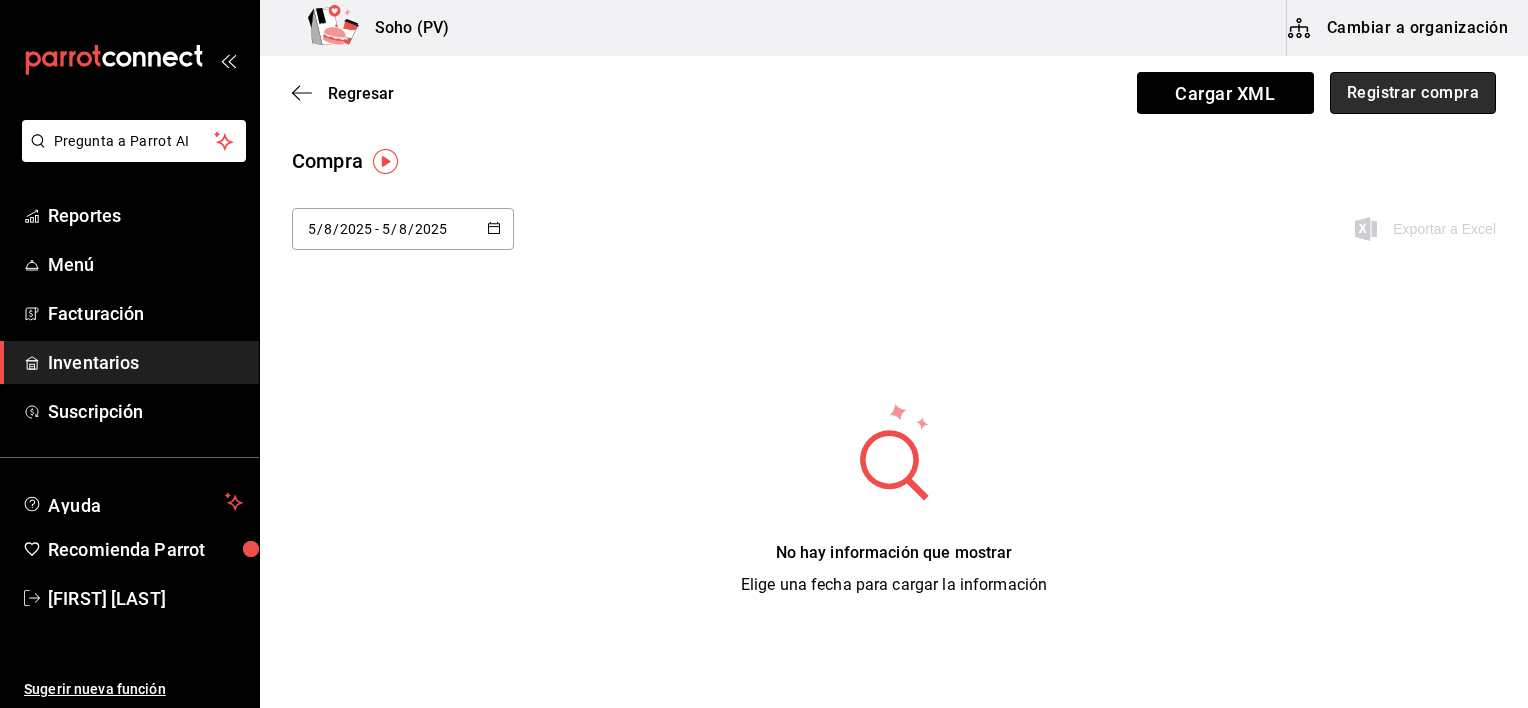 click on "Registrar compra" at bounding box center (1413, 93) 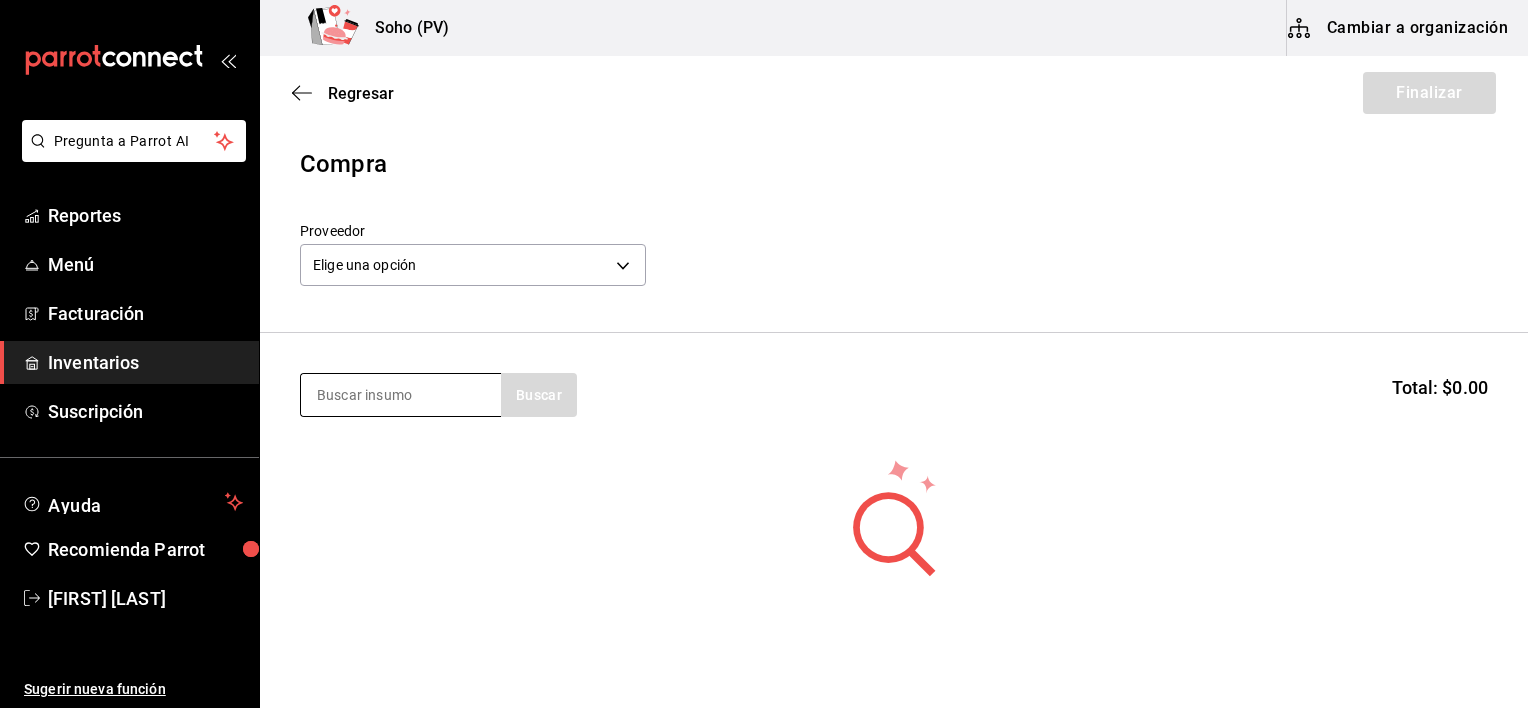 click at bounding box center [401, 395] 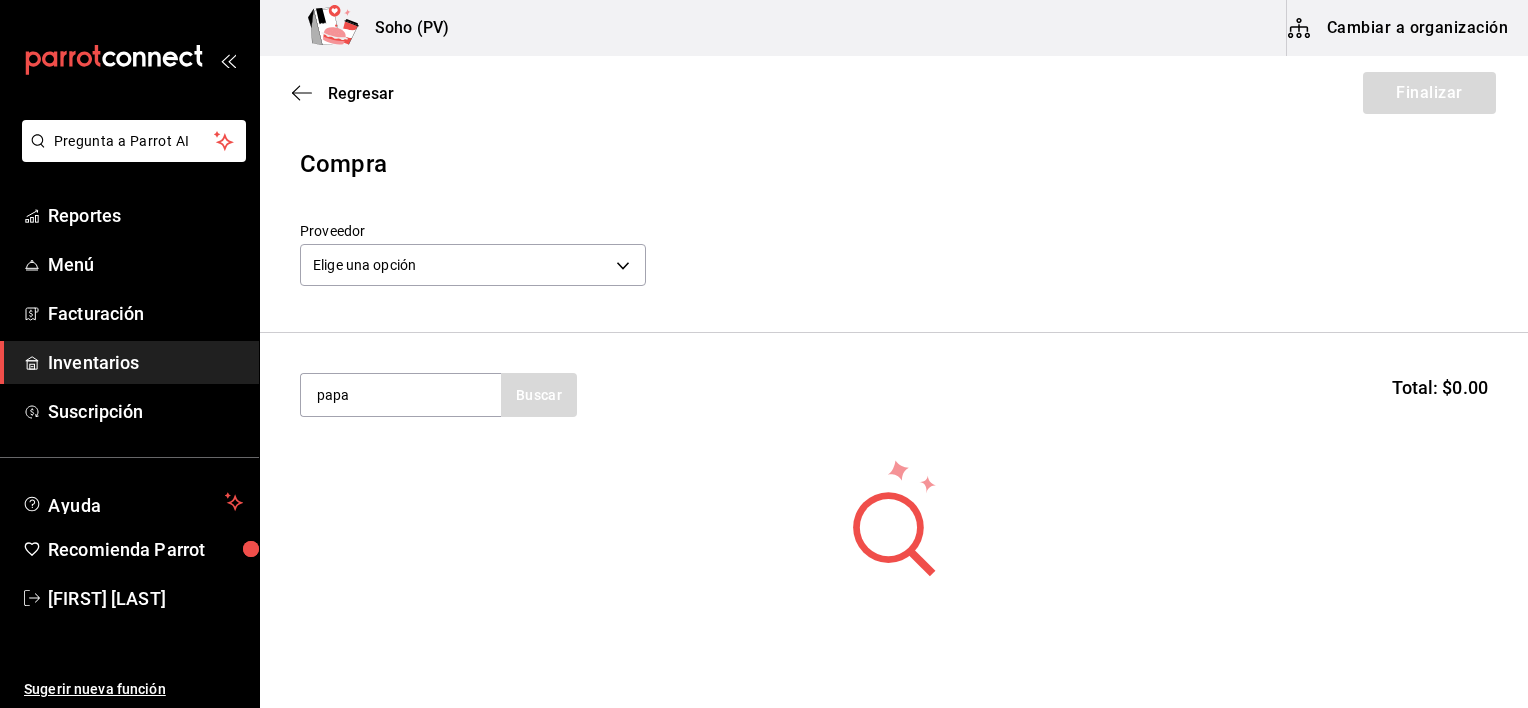 type on "papa" 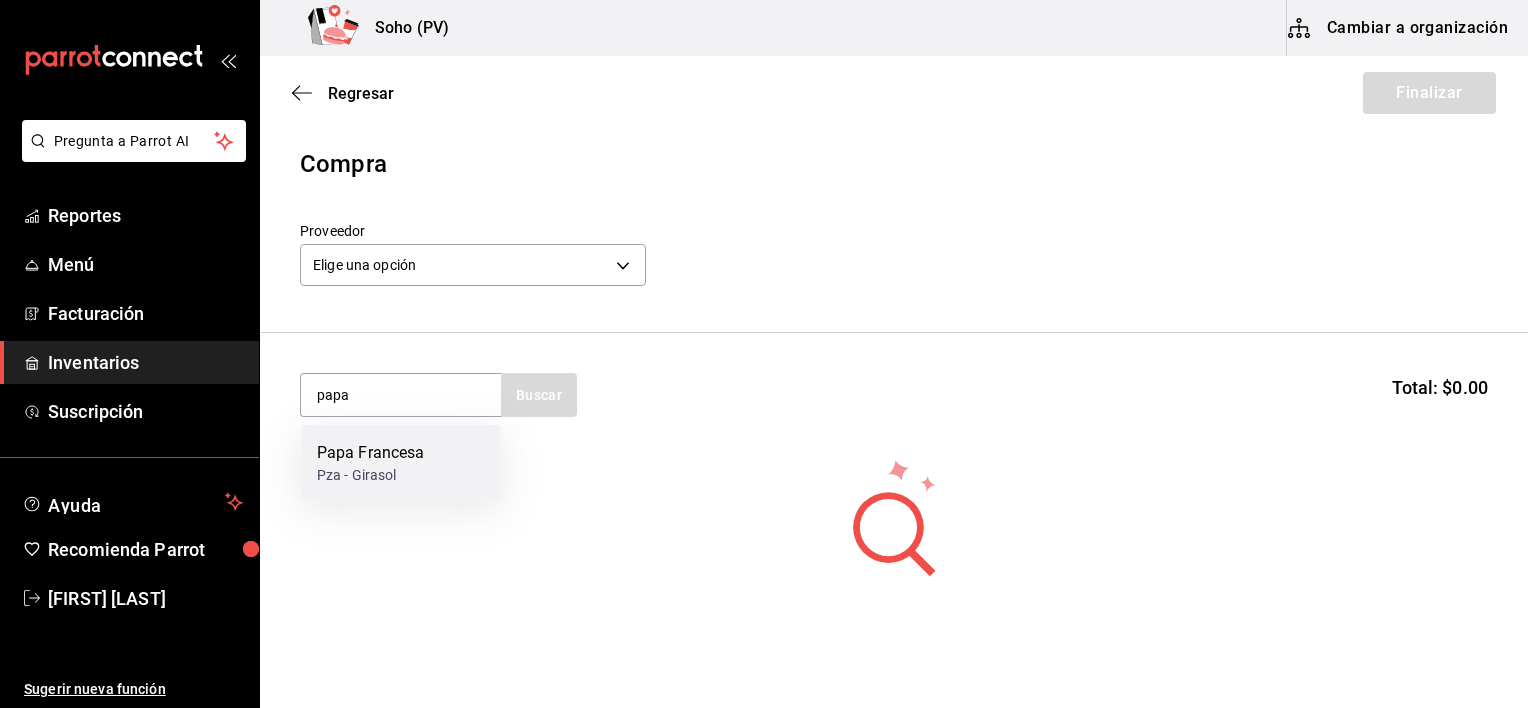 click on "Pza - Girasol" at bounding box center [371, 475] 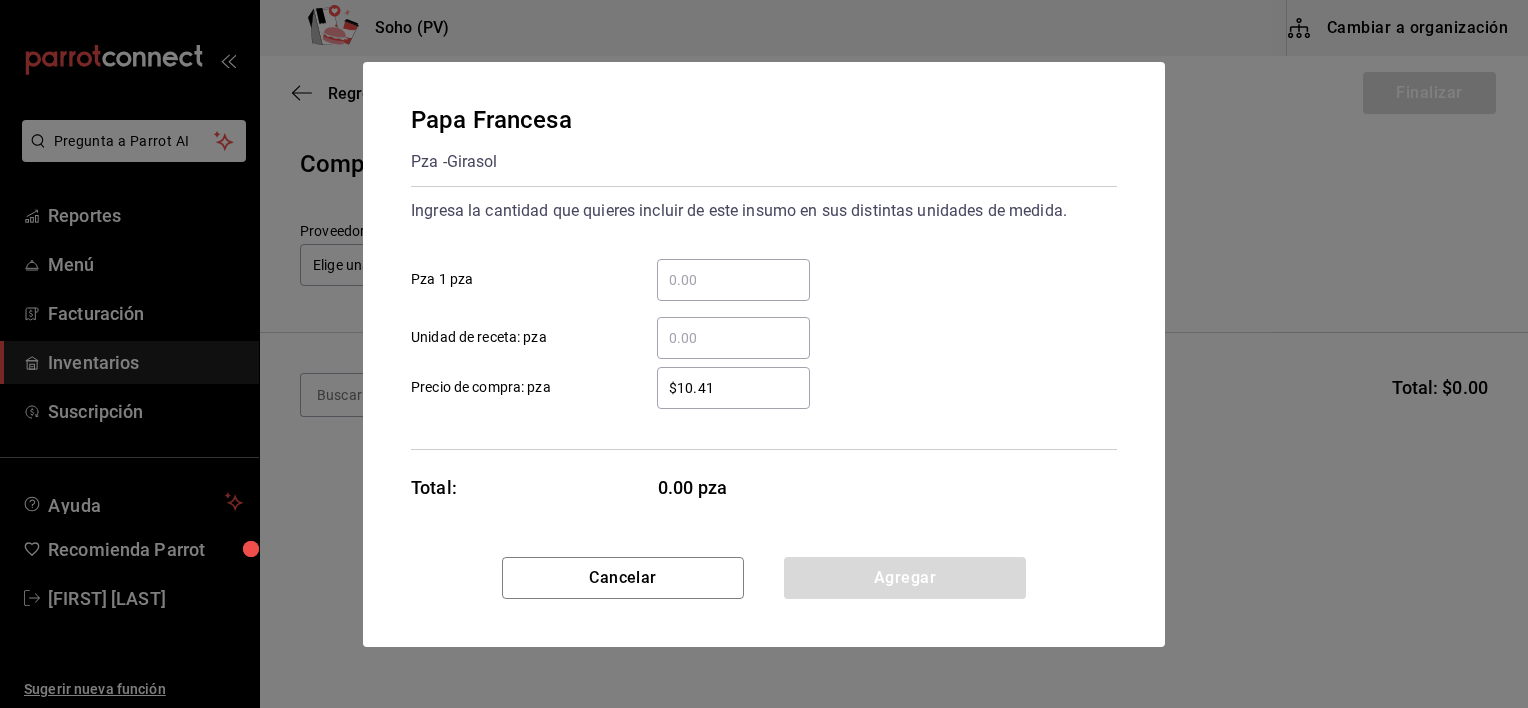 drag, startPoint x: 708, startPoint y: 256, endPoint x: 713, endPoint y: 269, distance: 13.928389 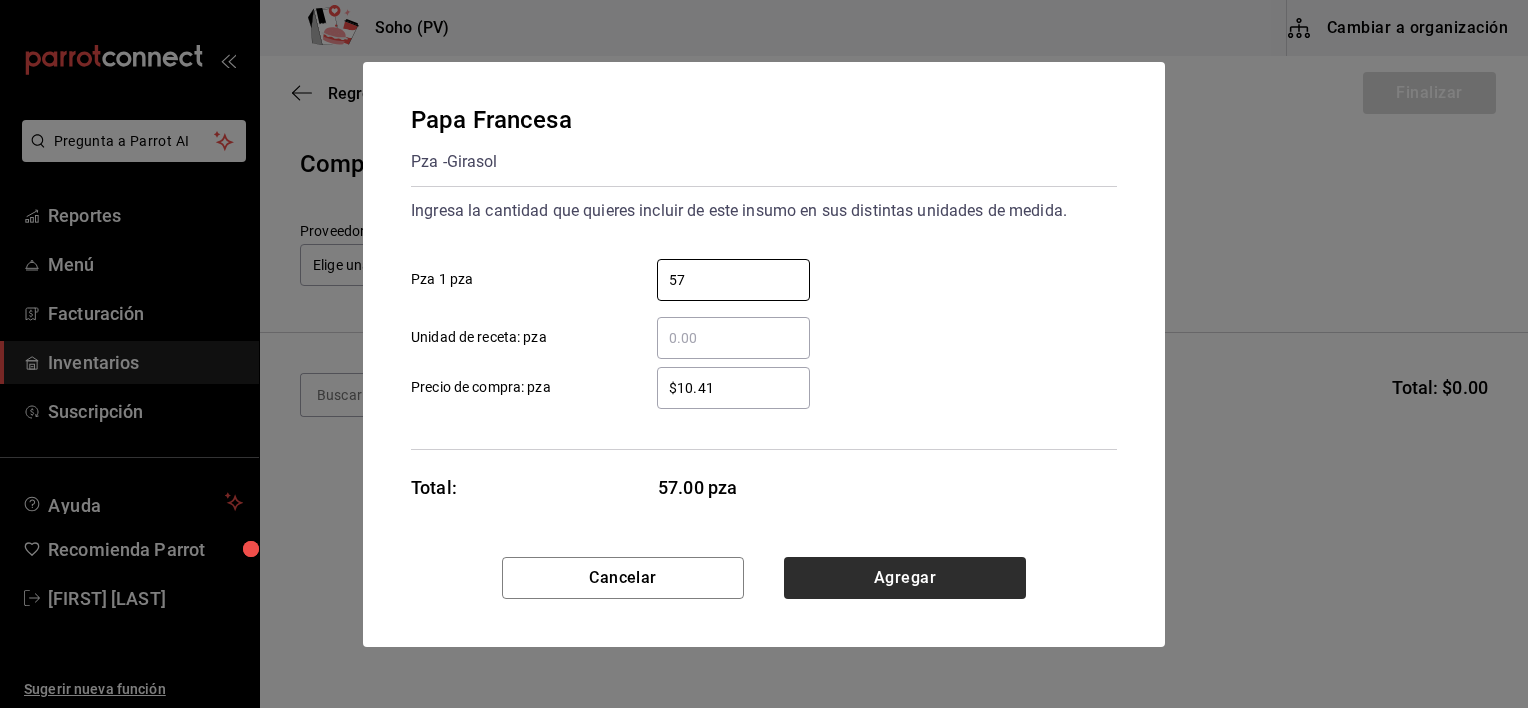 type on "57" 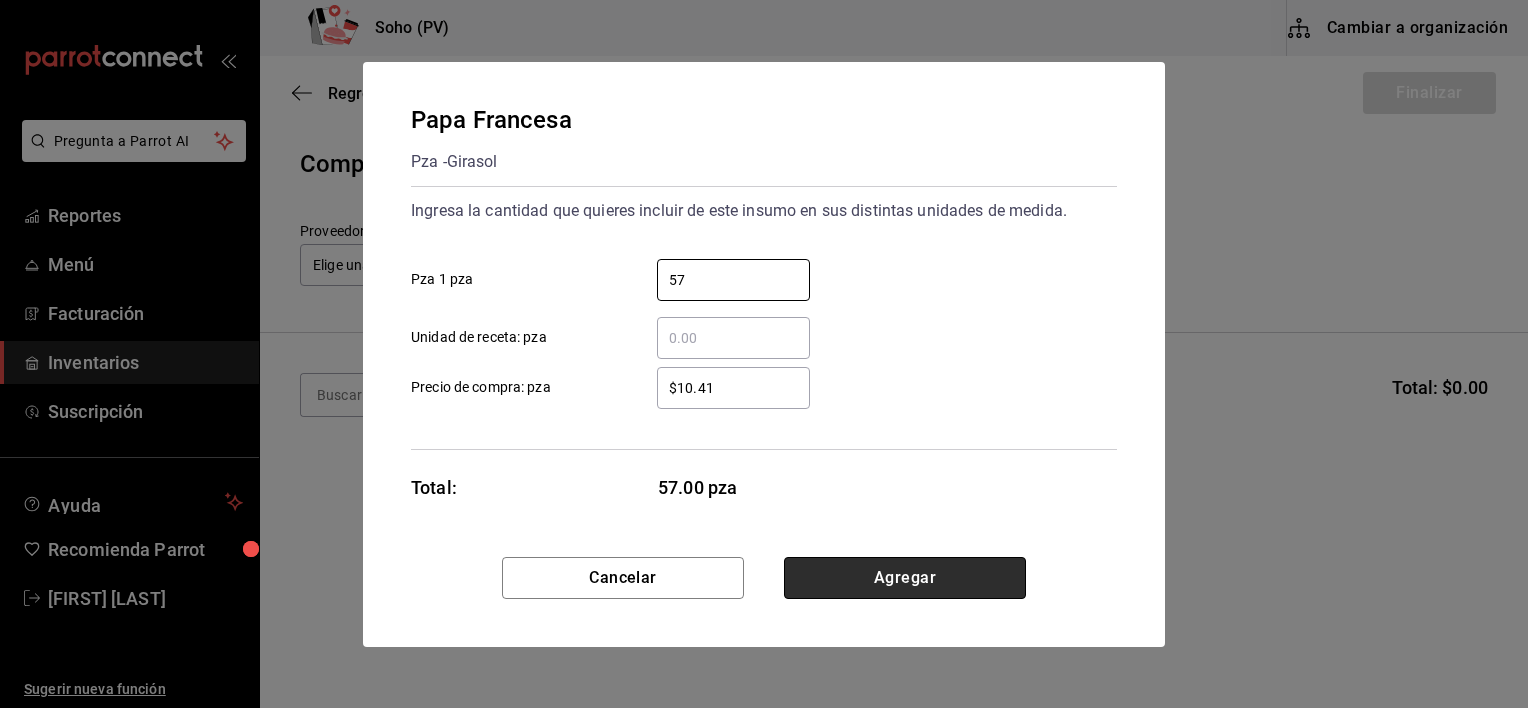 click on "Agregar" at bounding box center [905, 578] 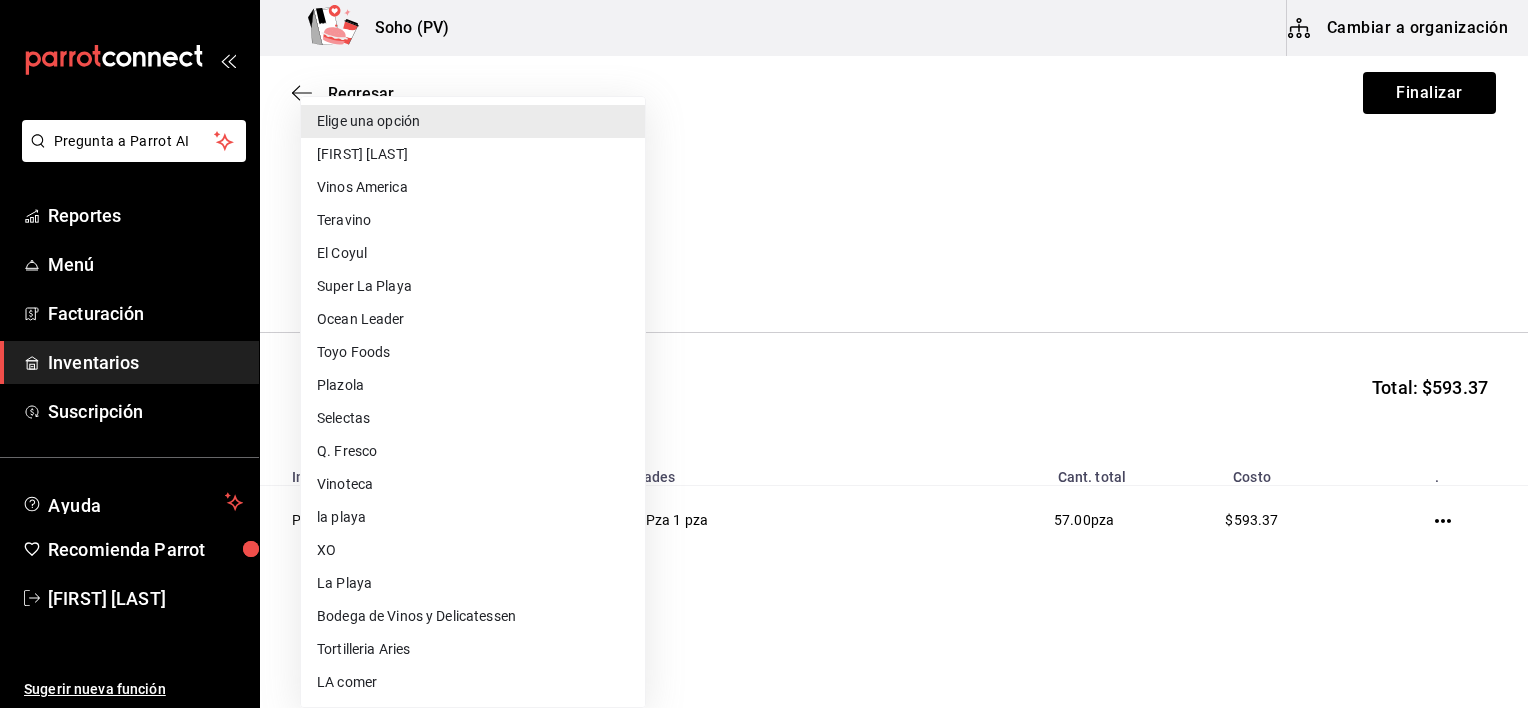 click on "Pregunta a Parrot AI Reportes   Menú   Facturación   Inventarios   Suscripción   Ayuda Recomienda Parrot   [FIRST] [LAST]   Sugerir nueva función   Soho (PV) Cambiar a organización Regresar Finalizar Compra Proveedor Elige una opción default Buscar Total: $593.37 Insumo Unidades Cant. total Costo  .  Papa Francesa 57 Pza 1 pza 57.00  pza $593.37 Pregunta a Parrot AI Reportes   Menú   Facturación   Inventarios   Suscripción   Ayuda Recomienda Parrot   [FIRST] [LAST]   Sugerir nueva función   GANA 1 MES GRATIS EN TU SUSCRIPCIÓN AQUÍ ¿Recuerdas cómo empezó tu restaurante?
Hoy puedes ayudar a un colega a tener el mismo cambio que tú viviste.
Recomienda Parrot directamente desde tu Portal Administrador.
Es fácil y rápido.
🎁 Por cada restaurante que se una, ganas 1 mes gratis. Ver video tutorial Ir a video Editar Eliminar Visitar centro de ayuda ([PHONE]) soporte@parrotsoftware.io Visitar centro de ayuda ([PHONE]) soporte@parrotsoftware.io Vinos America XO" at bounding box center [764, 297] 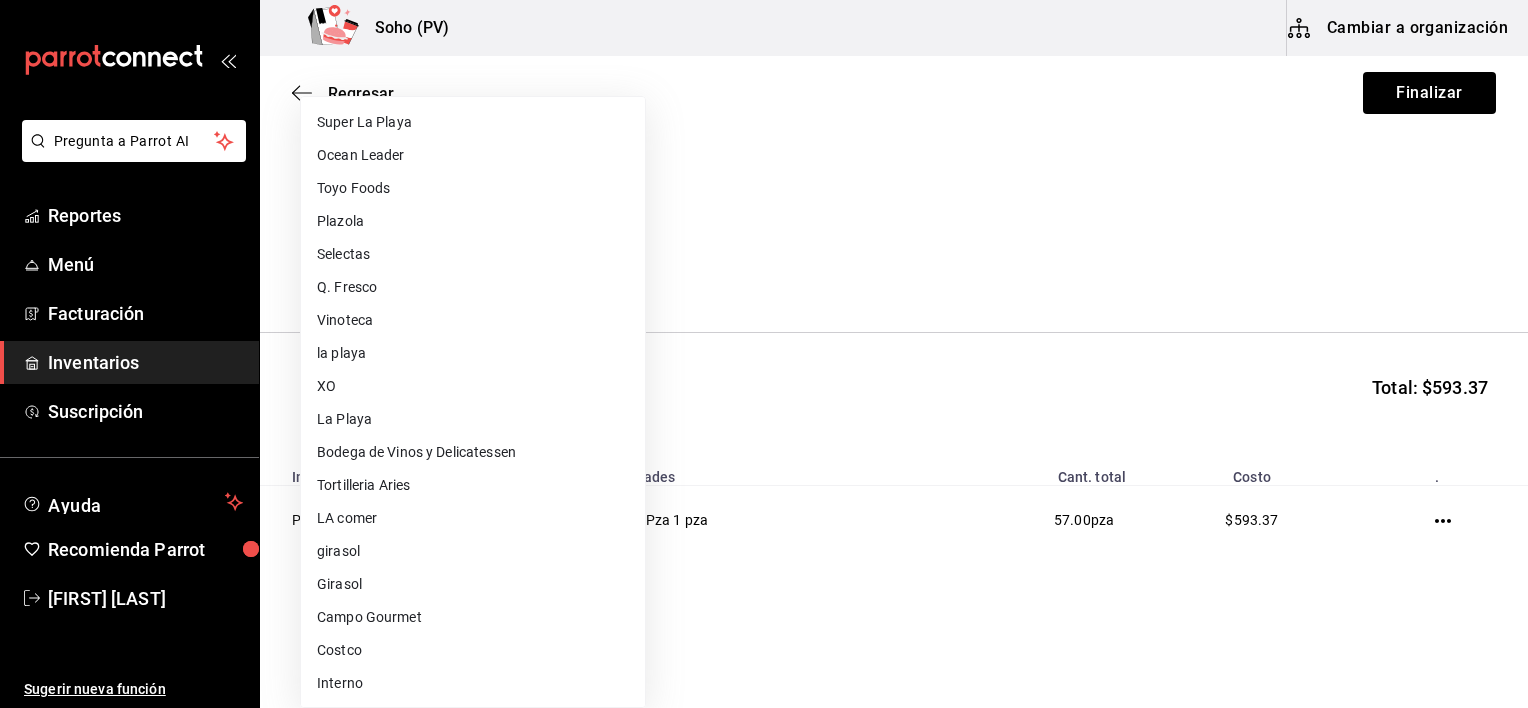 scroll, scrollTop: 164, scrollLeft: 0, axis: vertical 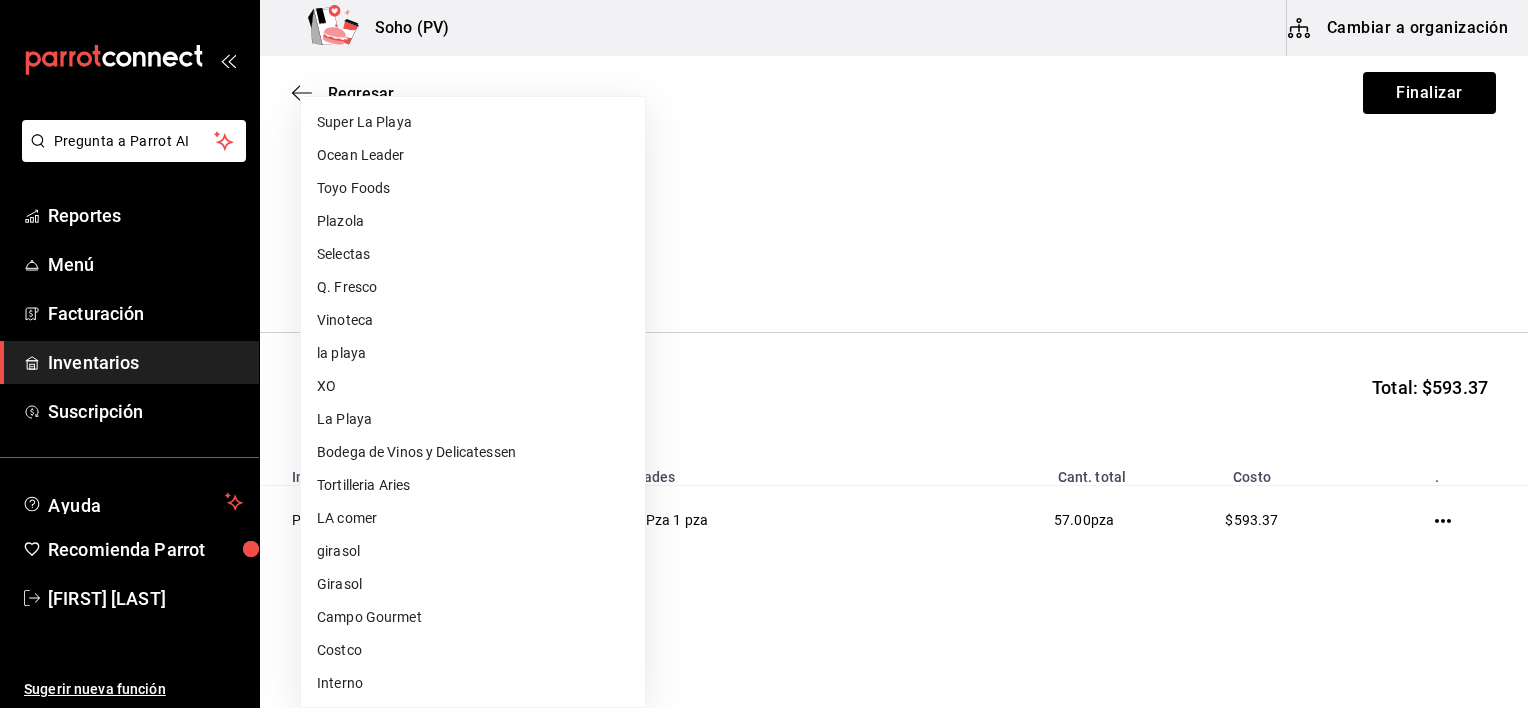 click on "Girasol" at bounding box center (473, 584) 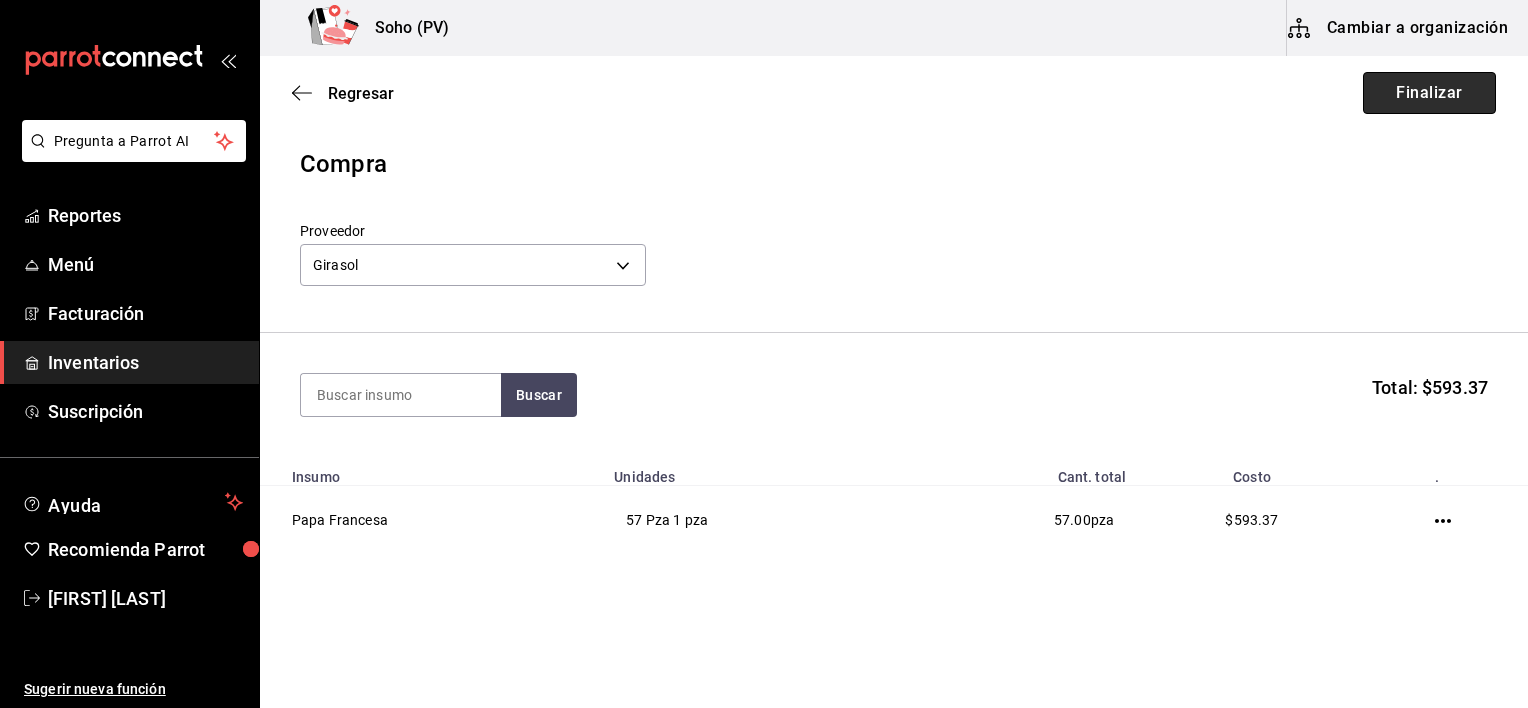 click on "Finalizar" at bounding box center [1429, 93] 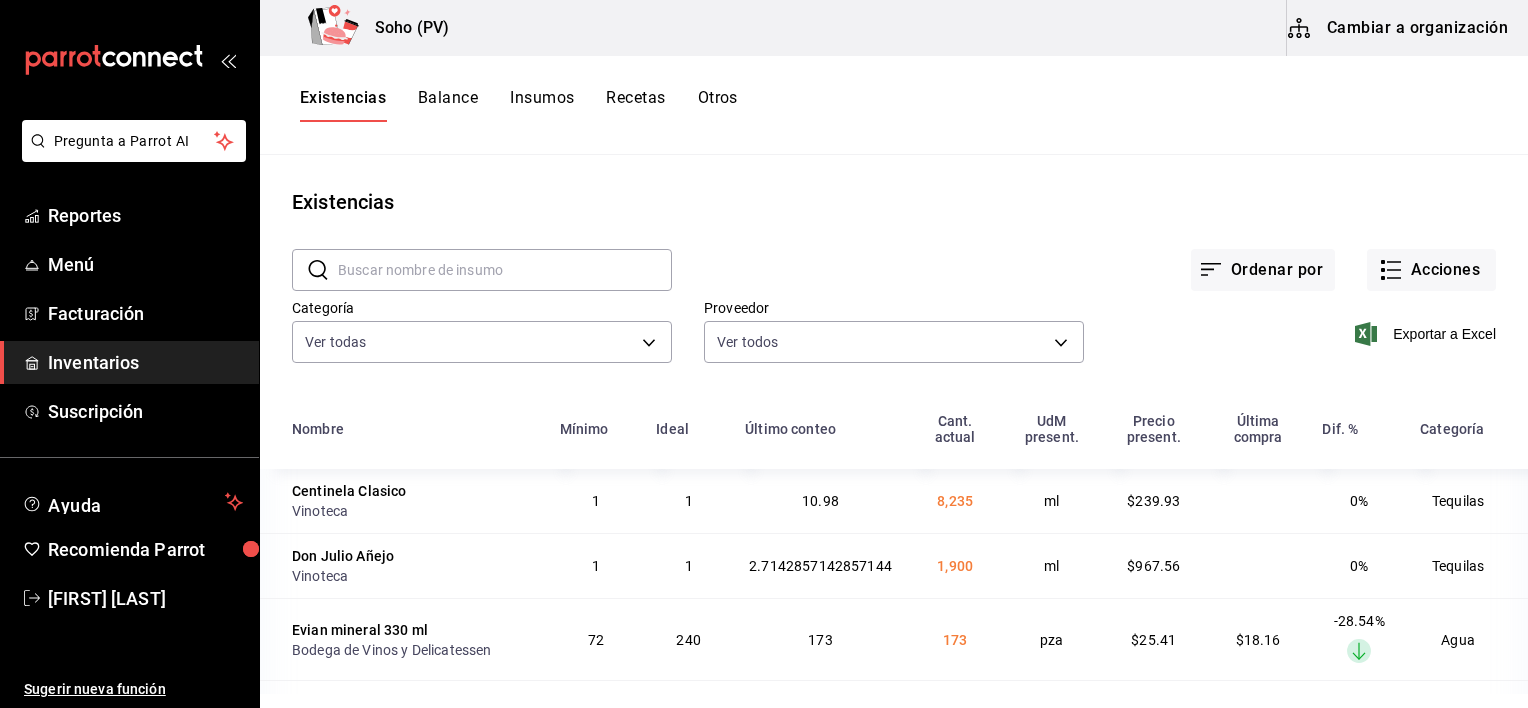 click at bounding box center (505, 270) 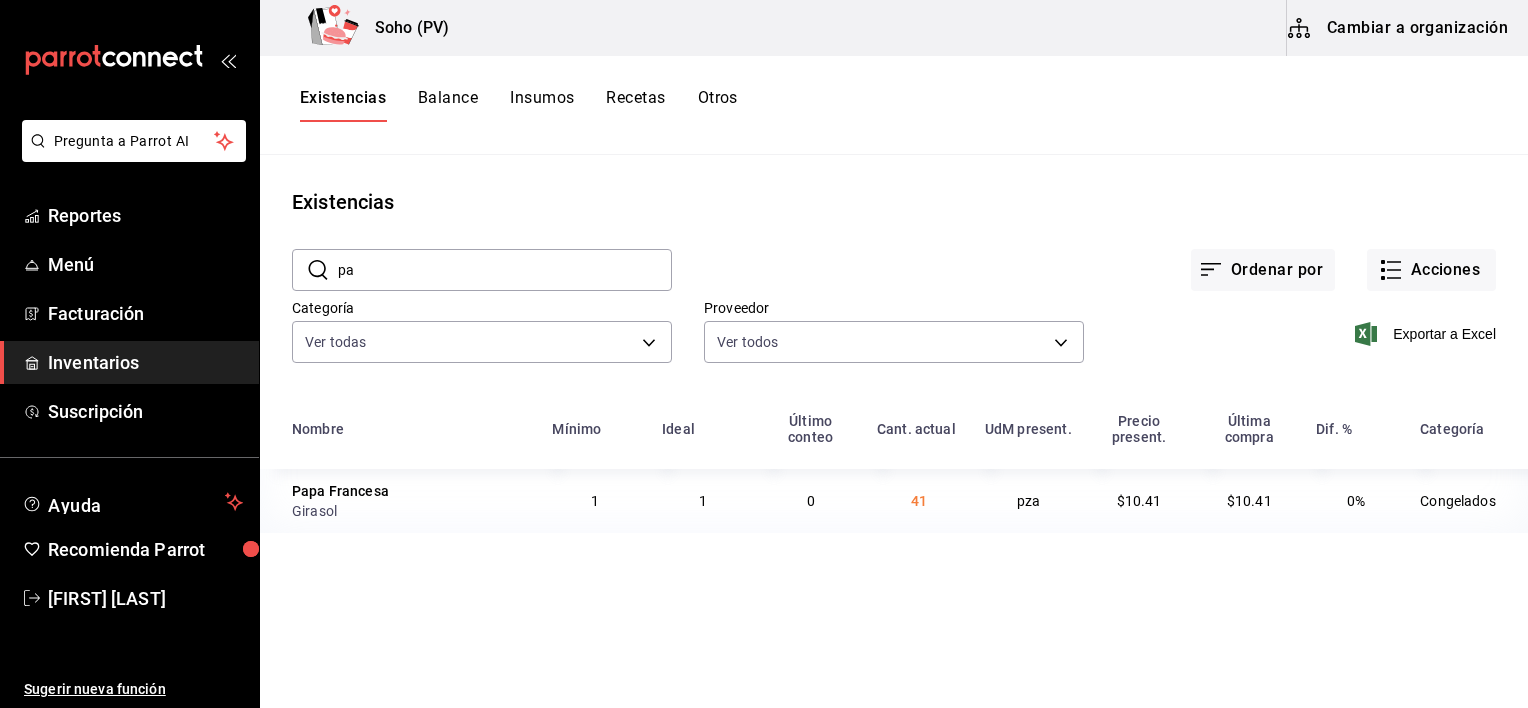 type on "p" 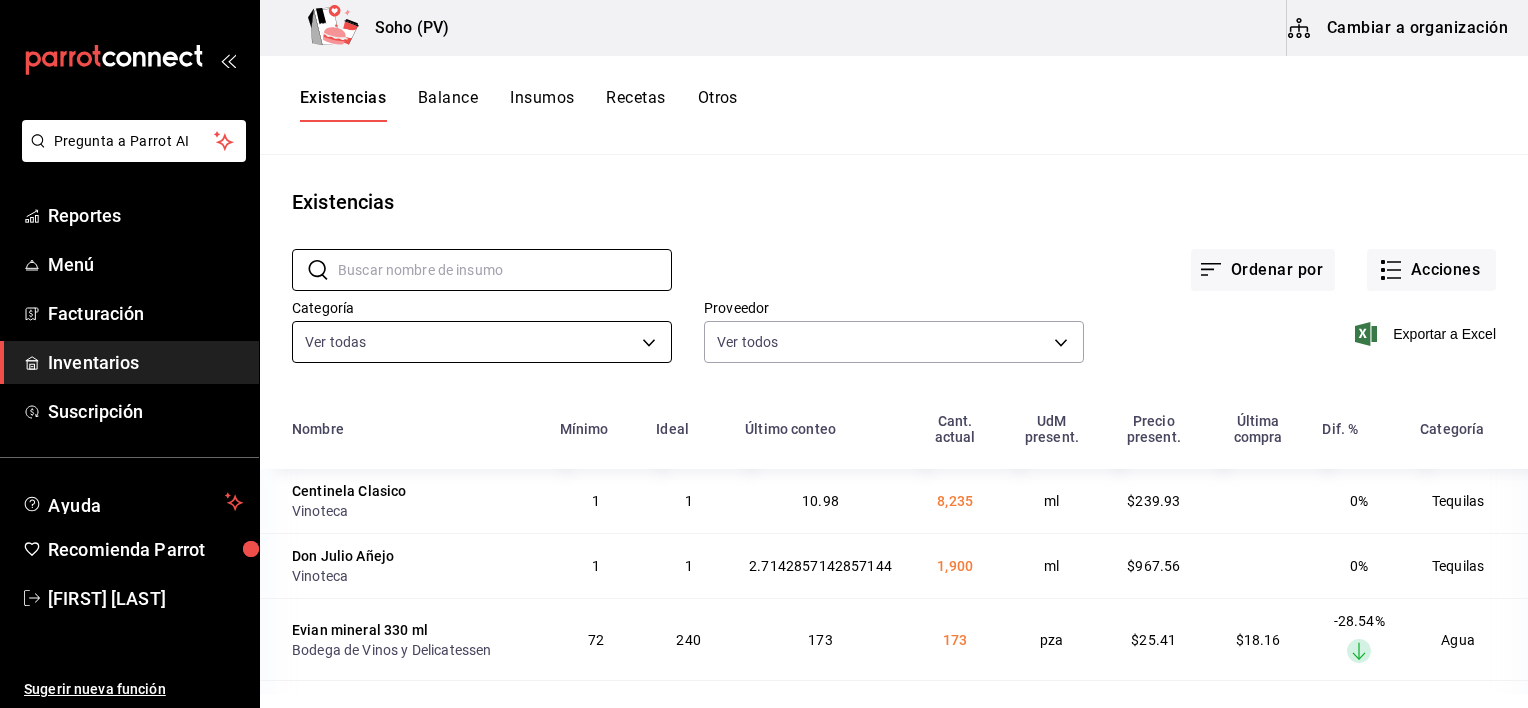 type 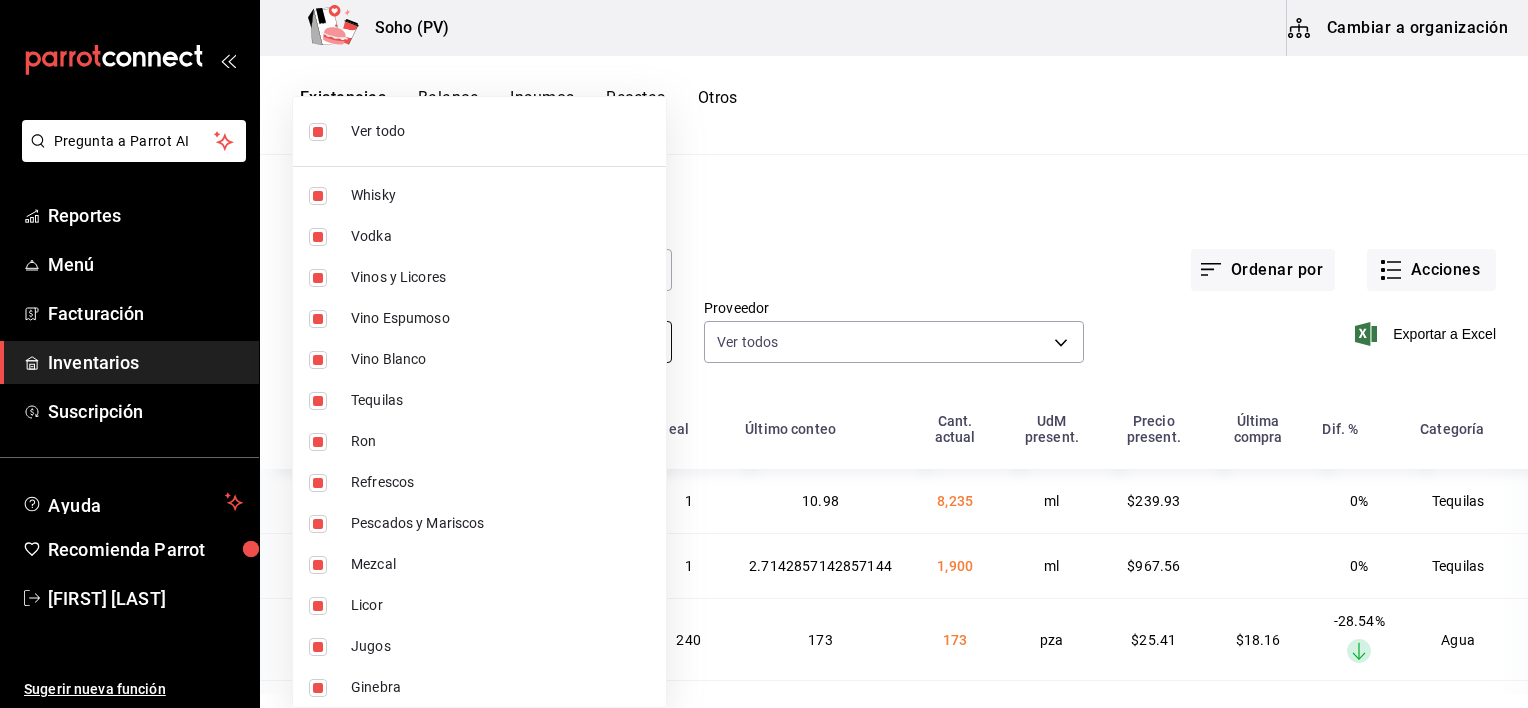 click on "Pregunta a Parrot AI Reportes   Menú   Facturación   Inventarios   Suscripción   Ayuda Recomienda Parrot   [FIRST] [LAST]   Sugerir nueva función   Soho (PV) Cambiar a organización Existencias Balance Insumos Recetas Otros Existencias ​ ​ Ordenar por Acciones Categoría Ver todas [UUID],[UUID],[UUID],[UUID],[UUID],[UUID],[UUID],[UUID],[UUID],[UUID],[UUID],[UUID],[UUID],[UUID],[UUID],[UUID],[UUID],[UUID],[UUID] Proveedor Nombre 1" at bounding box center [764, 347] 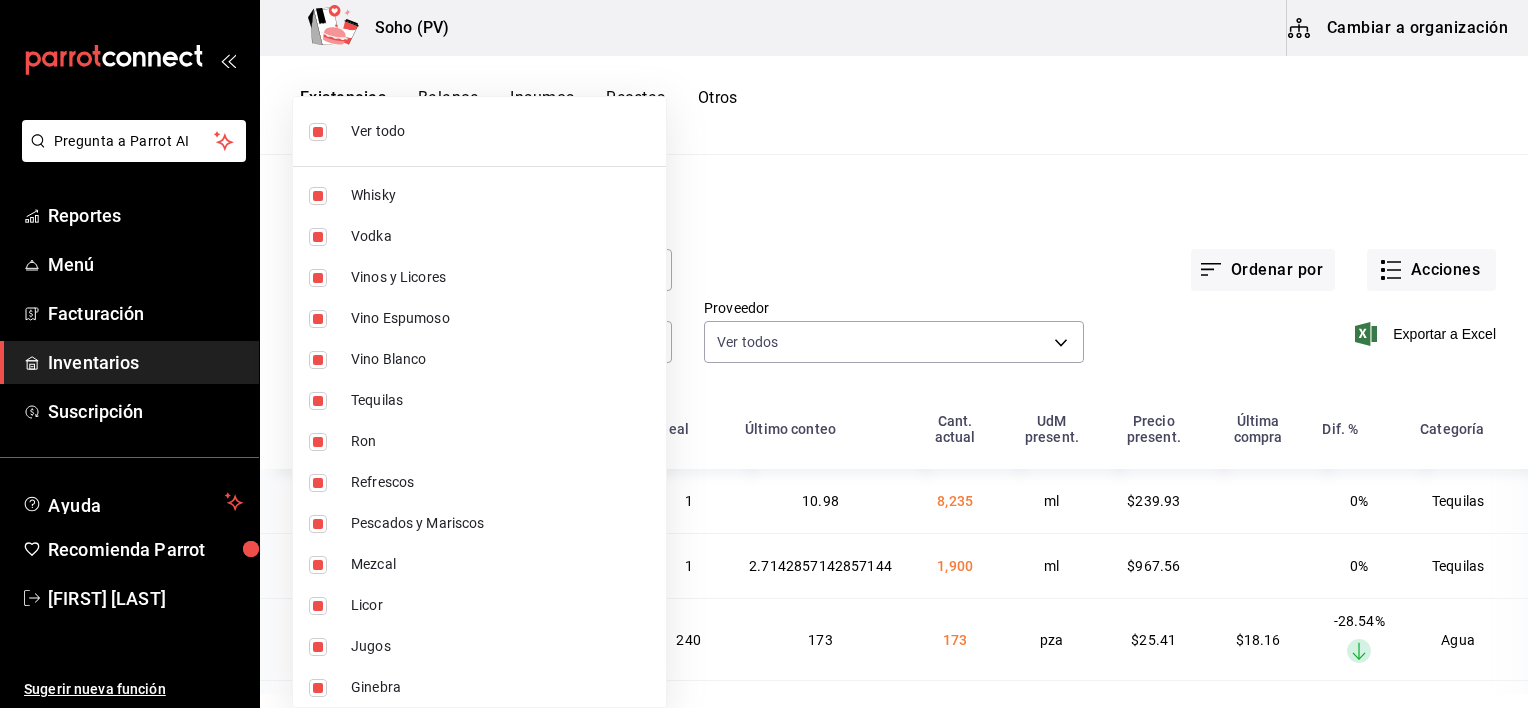 click at bounding box center [318, 132] 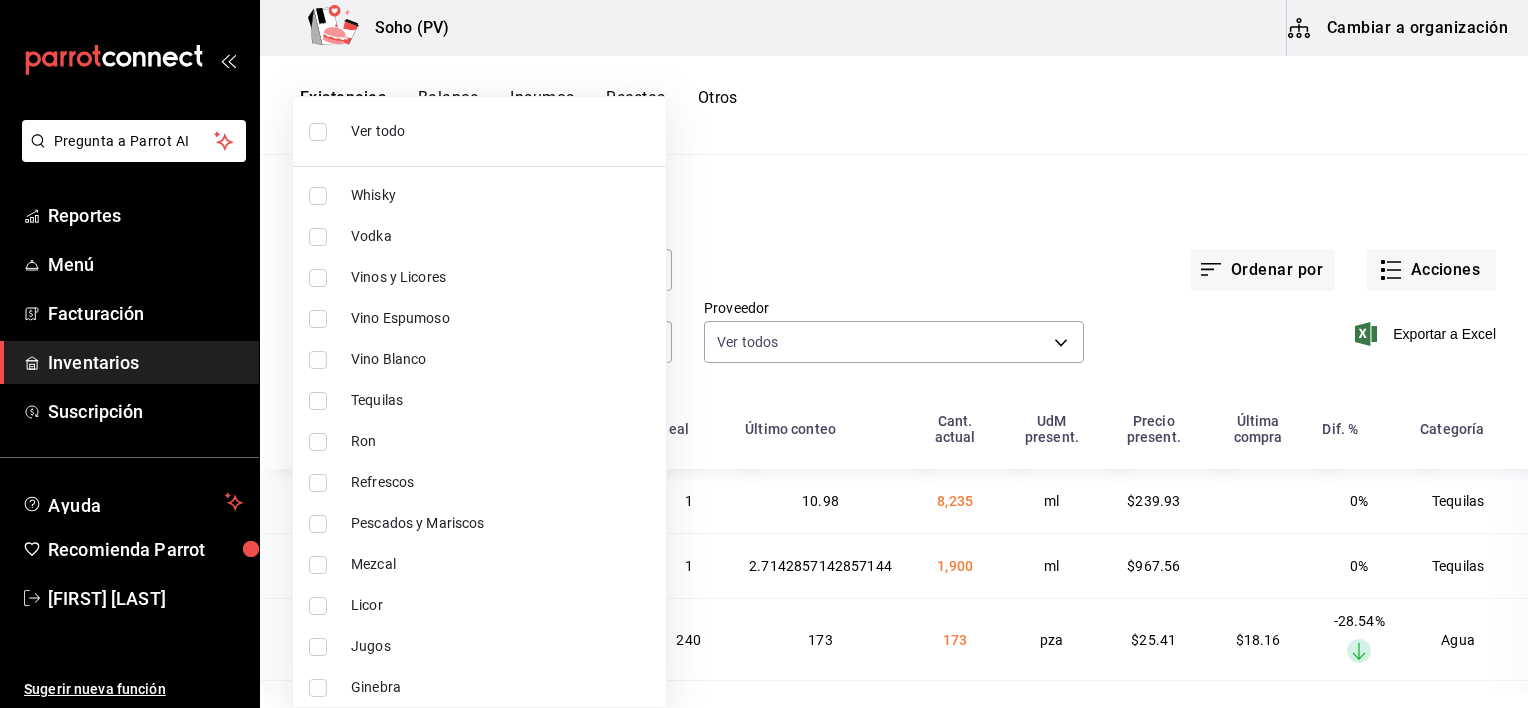 click on "Pescados y Mariscos" at bounding box center [500, 523] 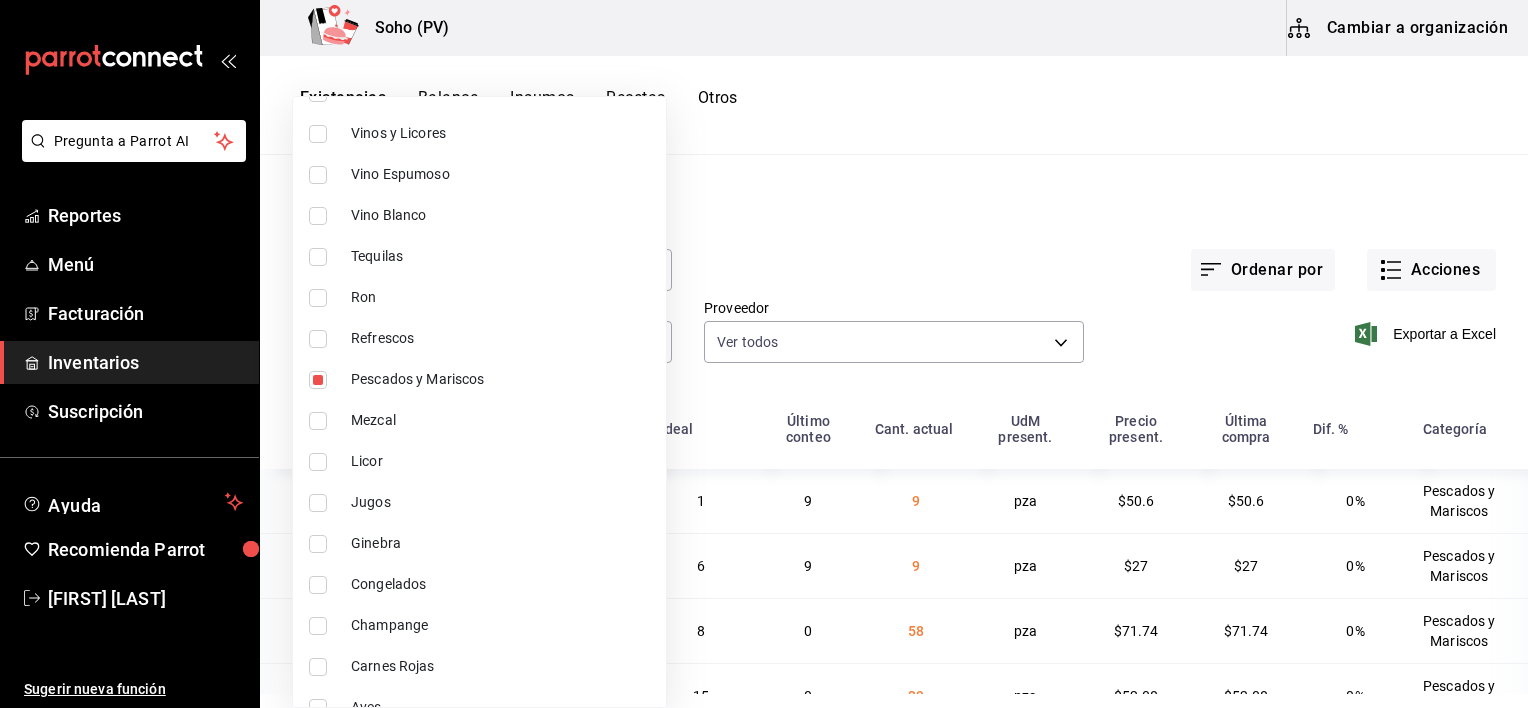 scroll, scrollTop: 160, scrollLeft: 0, axis: vertical 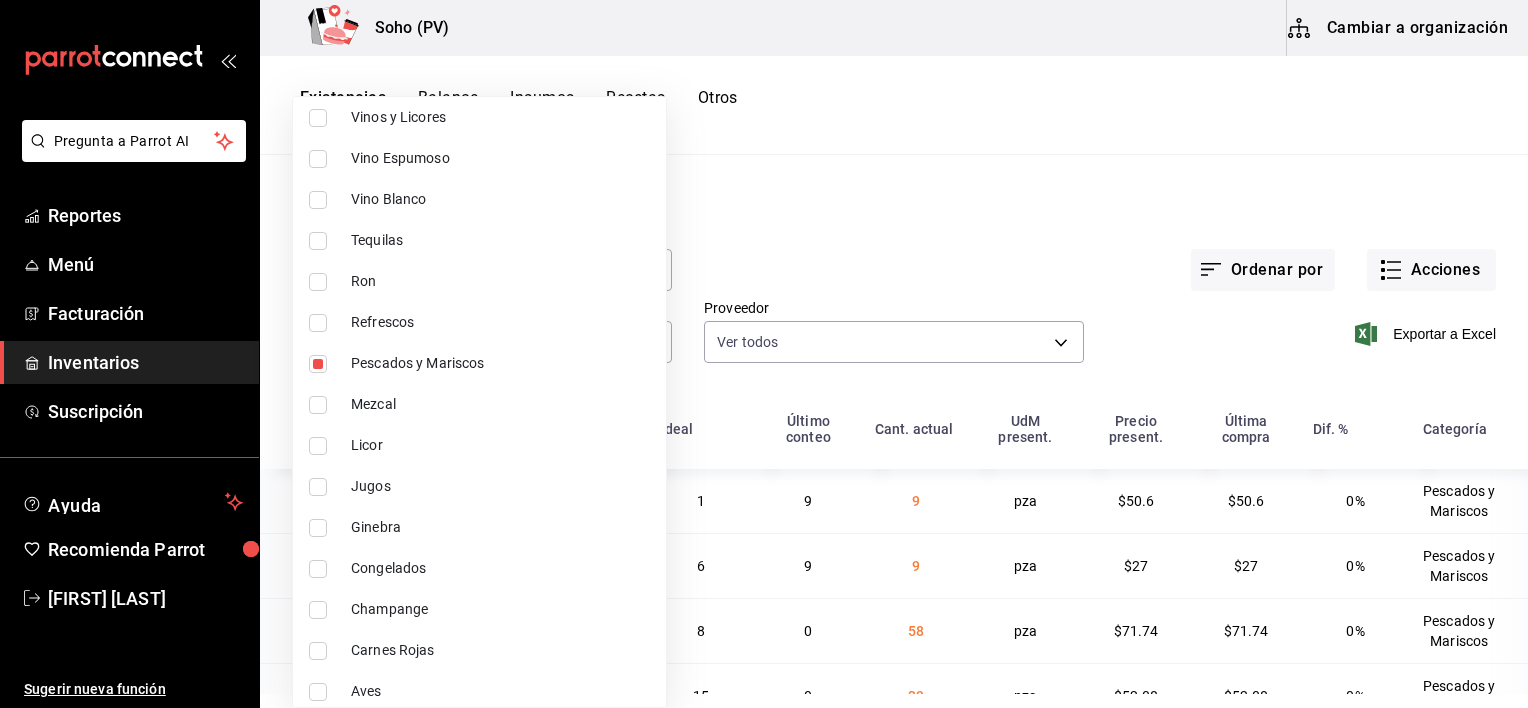 click on "Carnes Rojas" at bounding box center (500, 650) 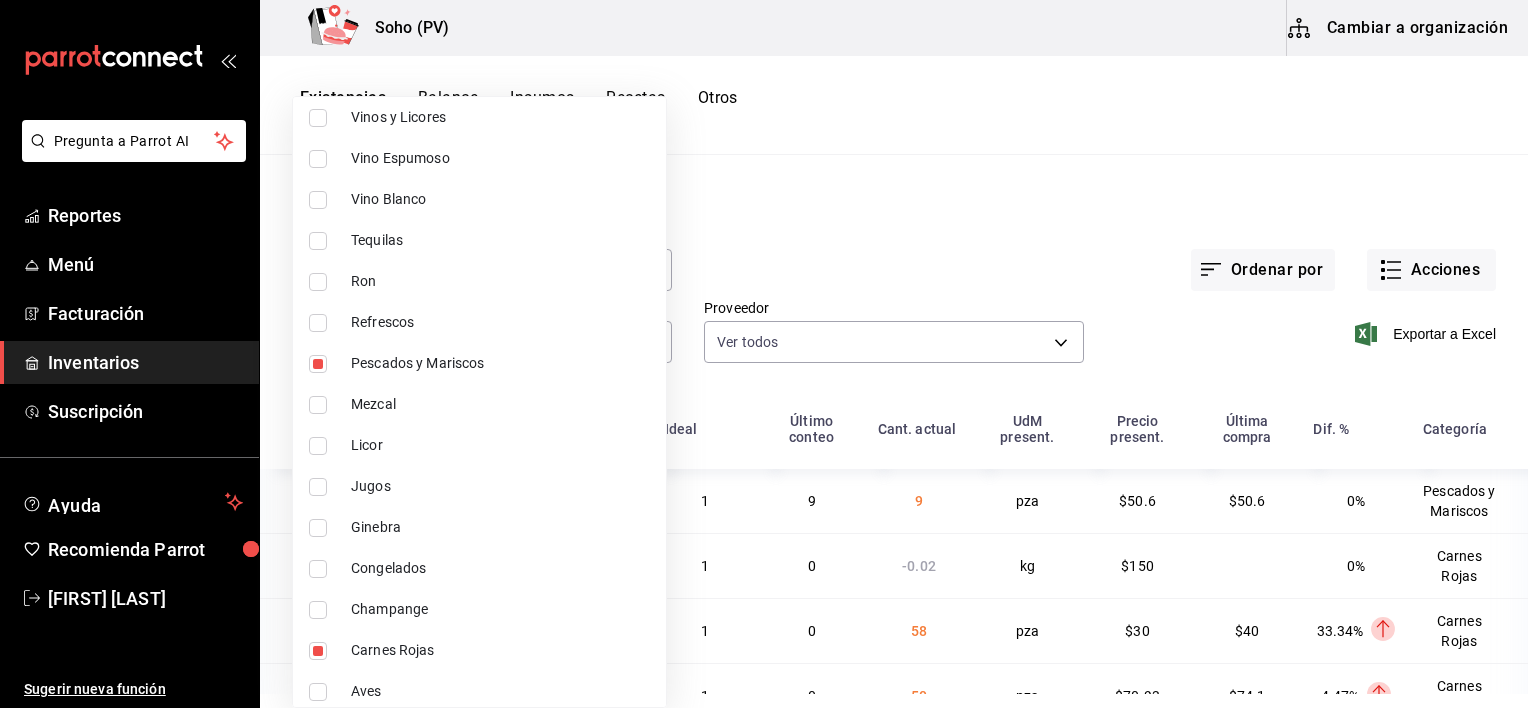 click on "Aves" at bounding box center [500, 691] 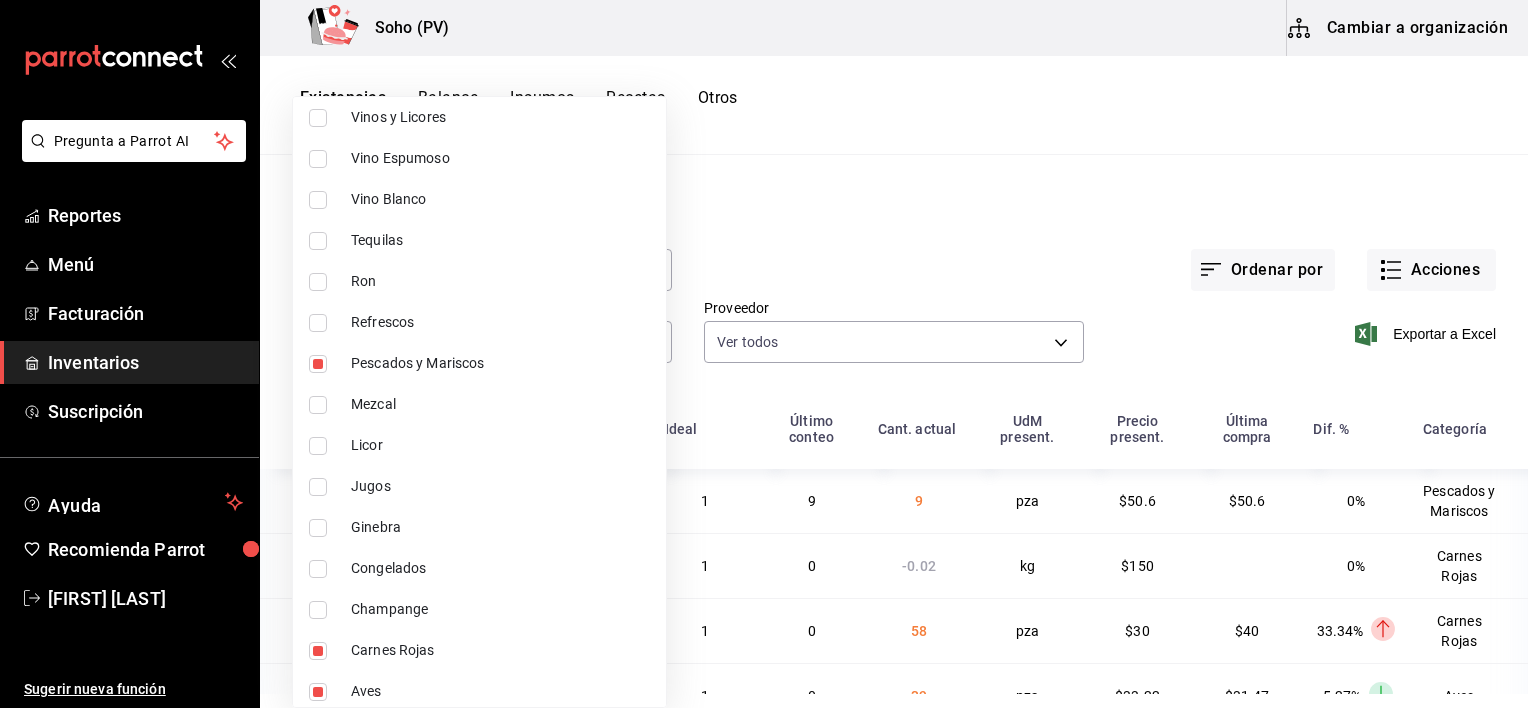 click on "Congelados" at bounding box center (500, 568) 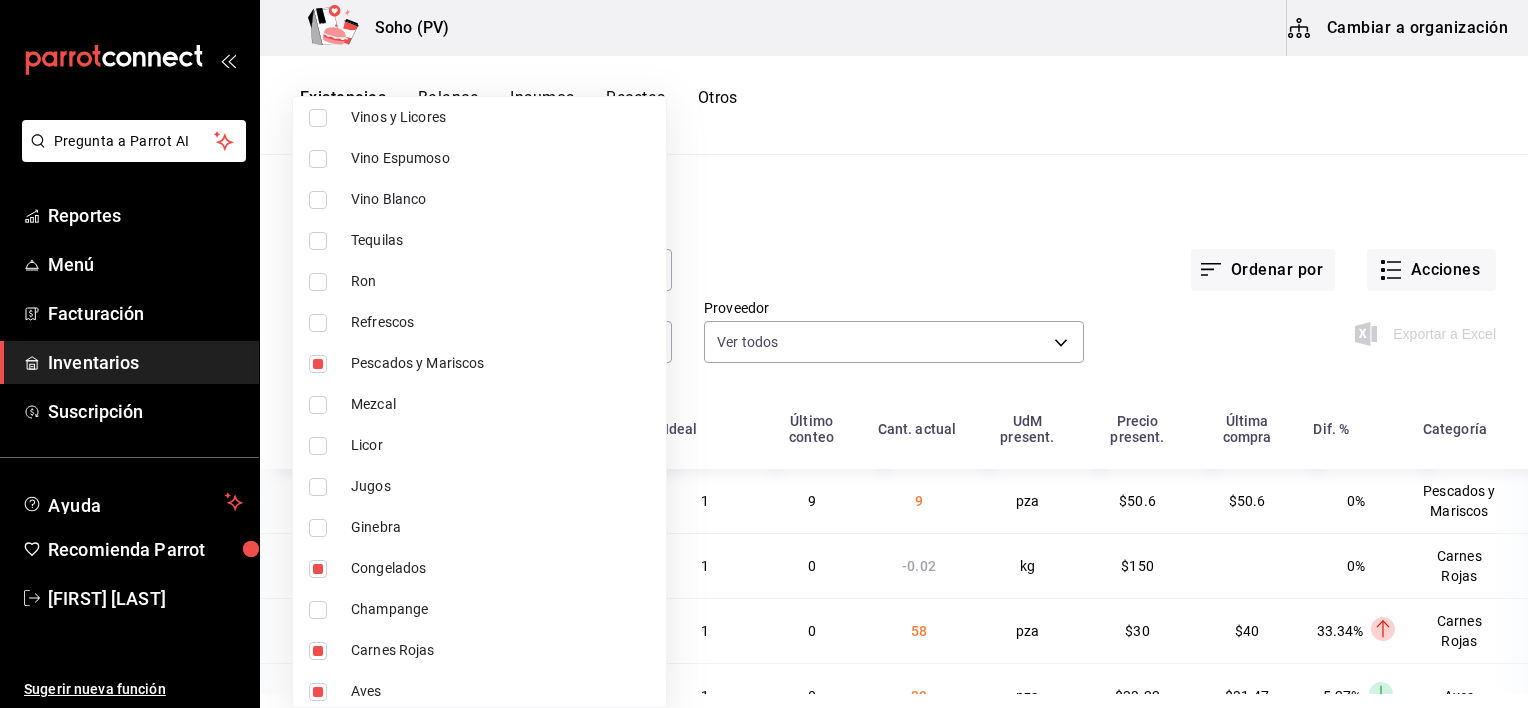 click at bounding box center (764, 354) 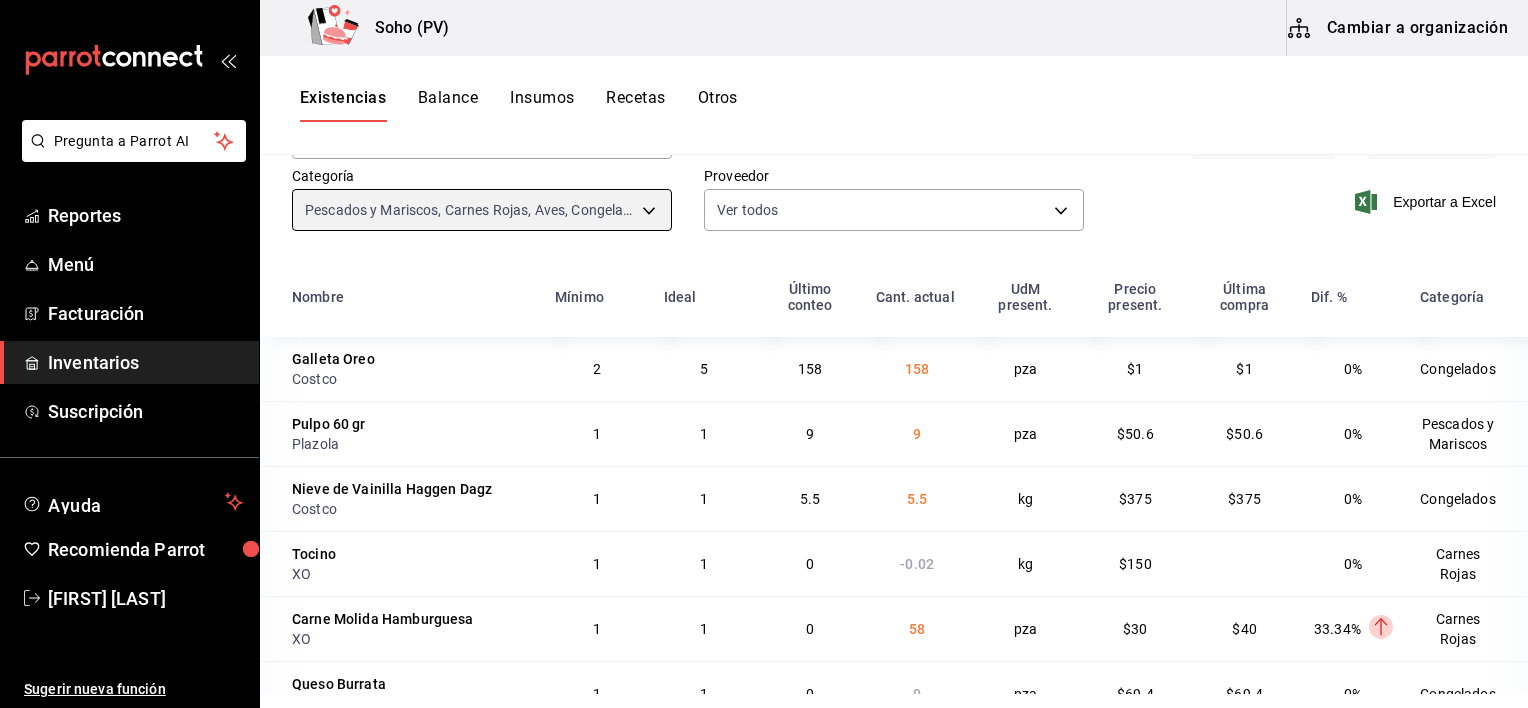 scroll, scrollTop: 134, scrollLeft: 0, axis: vertical 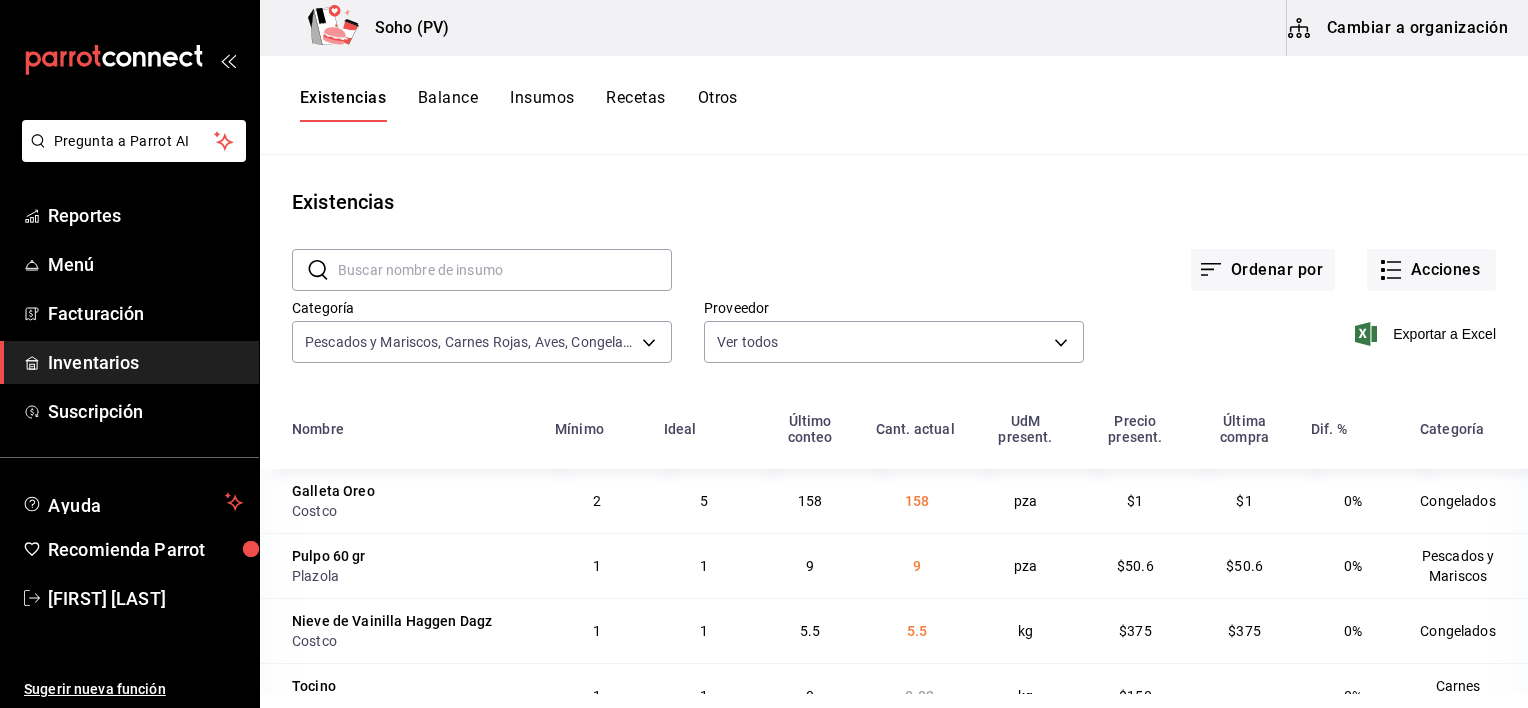 click on "Exportar a Excel" at bounding box center (1290, 318) 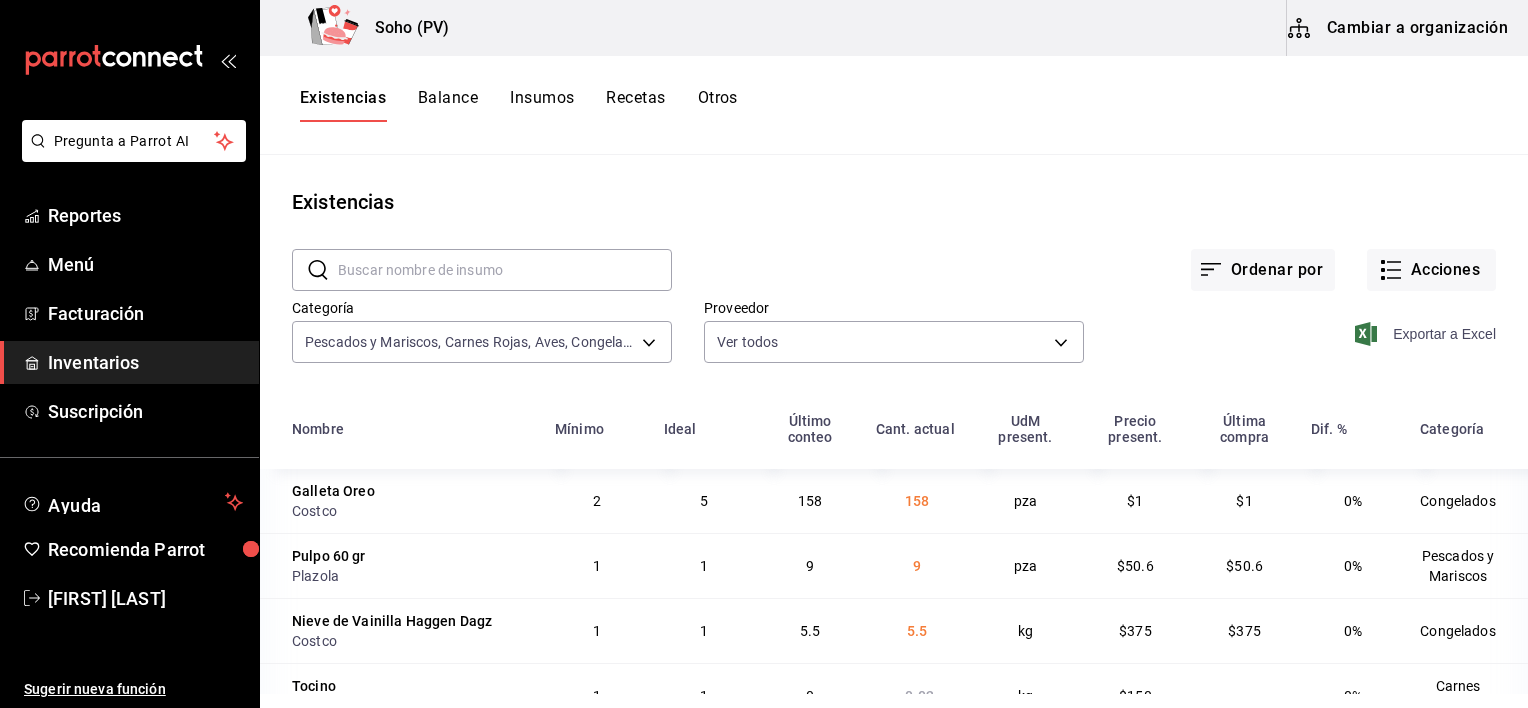 click on "Exportar a Excel" at bounding box center (1427, 334) 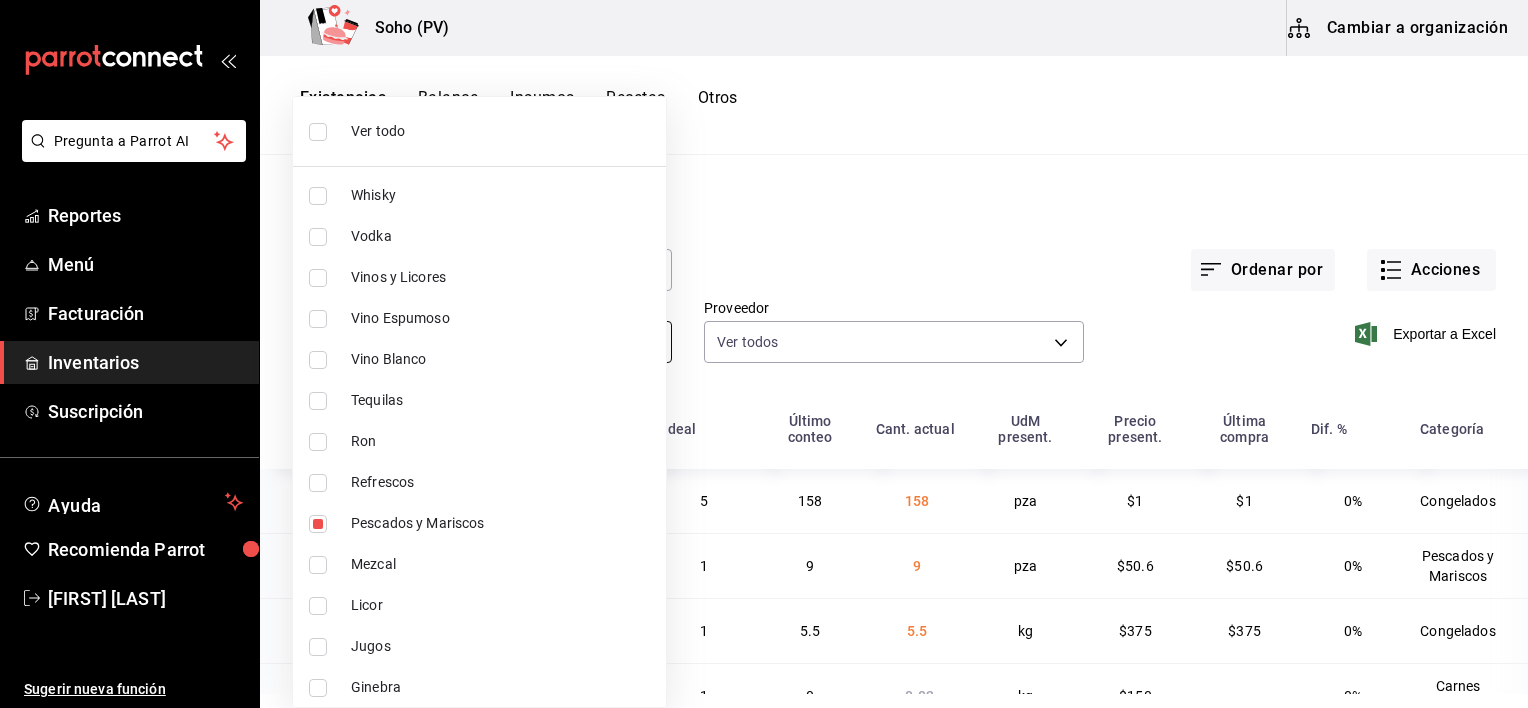 click on "Pregunta a Parrot AI Reportes   Menú   Facturación   Inventarios   Suscripción   Ayuda Recomienda Parrot   [FIRST] [LAST]   Sugerir nueva función   Soho (PV) Cambiar a organización Existencias Balance Insumos Recetas Otros Existencias ​ ​ Ordenar por Acciones Categoría Pescados y Mariscos, Carnes Rojas, Aves, Congelados [UUID],[UUID],[UUID],[UUID] Proveedor Ver todos Exportar a Excel Nombre Mínimo Ideal Último conteo Cant. actual UdM present. Precio present. Última compra Dif. % Categoría Galleta Oreo Costco 2 5 158 158 pza $1 $1 0% Congelados Pulpo 60 gr Plazola 1 1 9 9 pza $50.6 $50.6 0% Pescados y Mariscos Nieve de Vainilla Haggen Dagz Costco 1 1 5.5 5.5 kg $375 $375 0% Congelados Tocino XO 1 1 0 -0.02 kg $150 0% Carnes Rojas Carne Molida Hamburguesa XO 1 1 0 58 pza $30 $40 33.34% Layer 1 Carnes Rojas Queso Burrata Costco 1 1 0 0 pza $69.4 $69.4 0% Congelados 1" at bounding box center (764, 347) 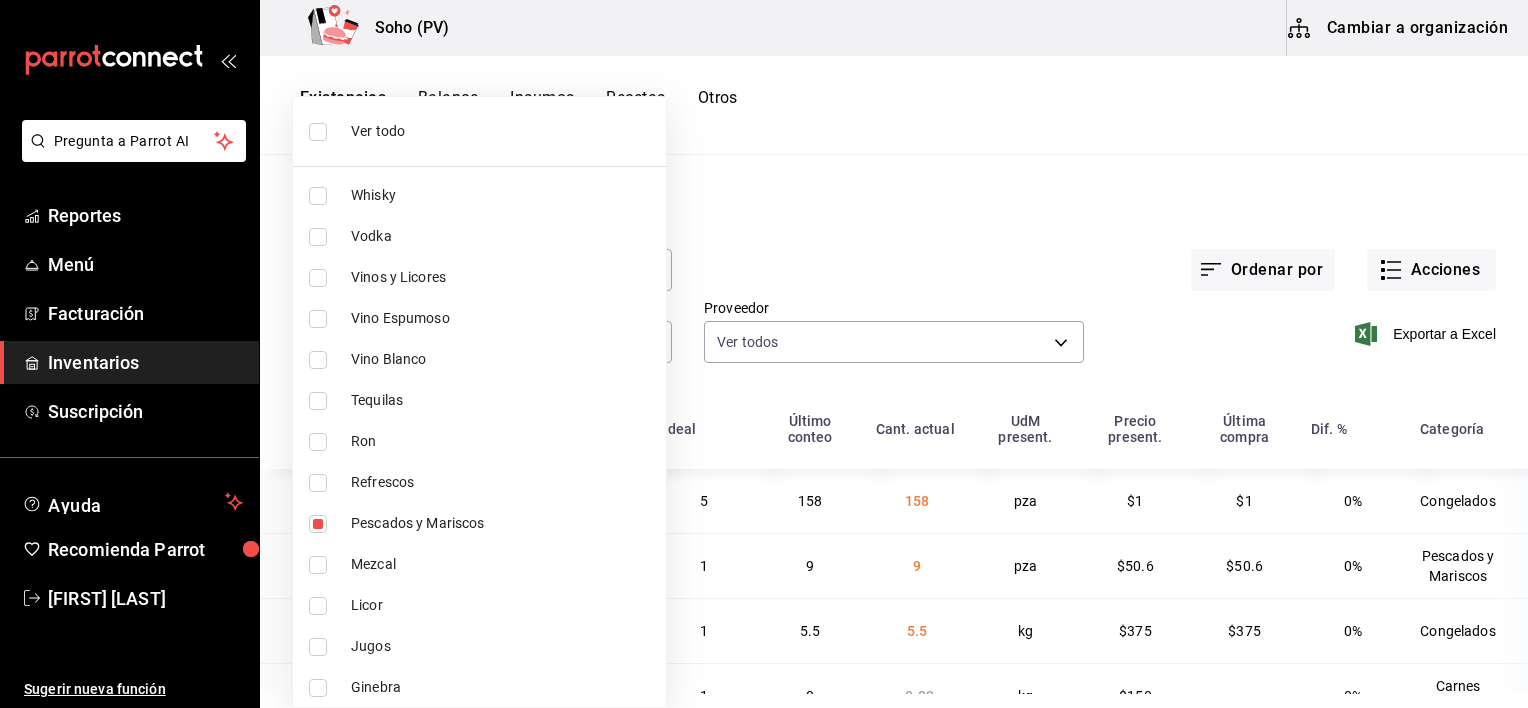 click on "Ver todo" at bounding box center [479, 131] 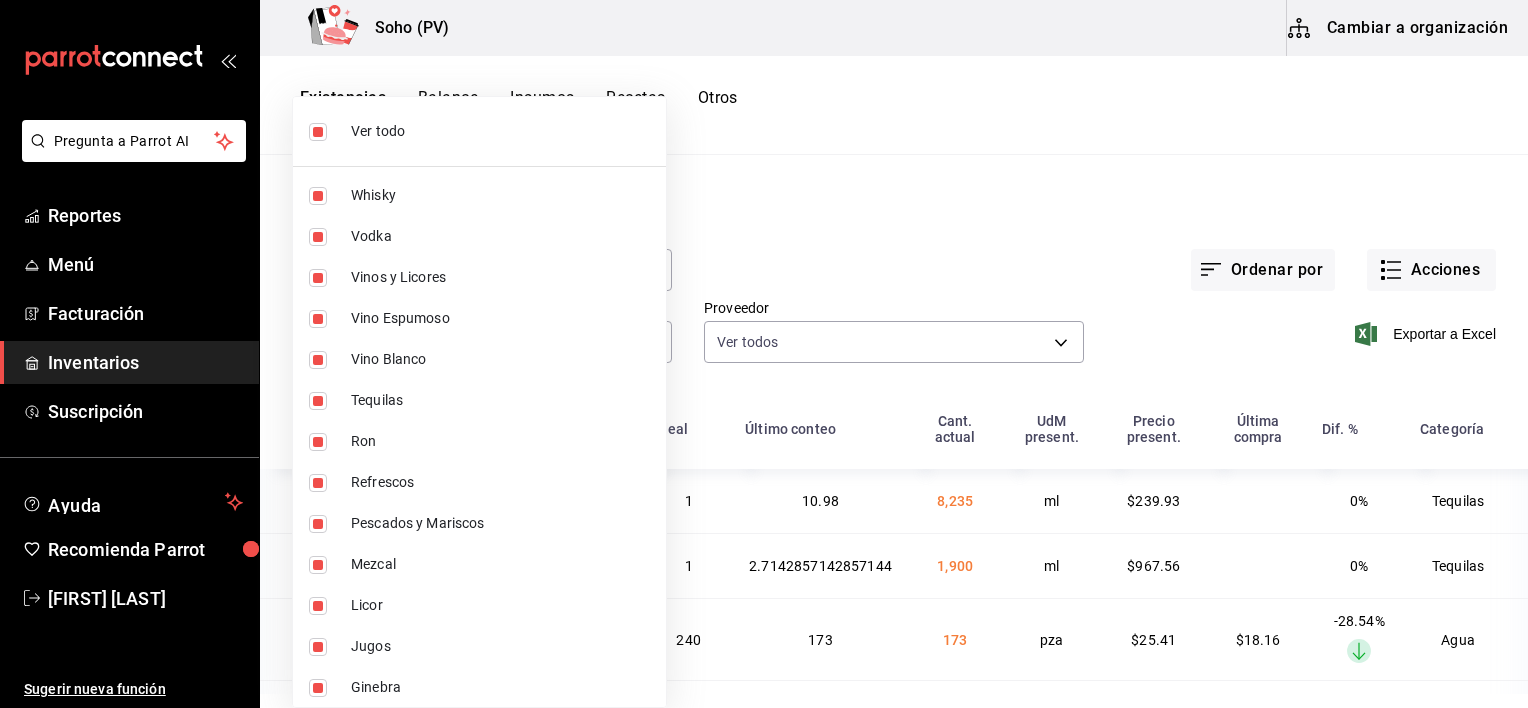 click at bounding box center (764, 354) 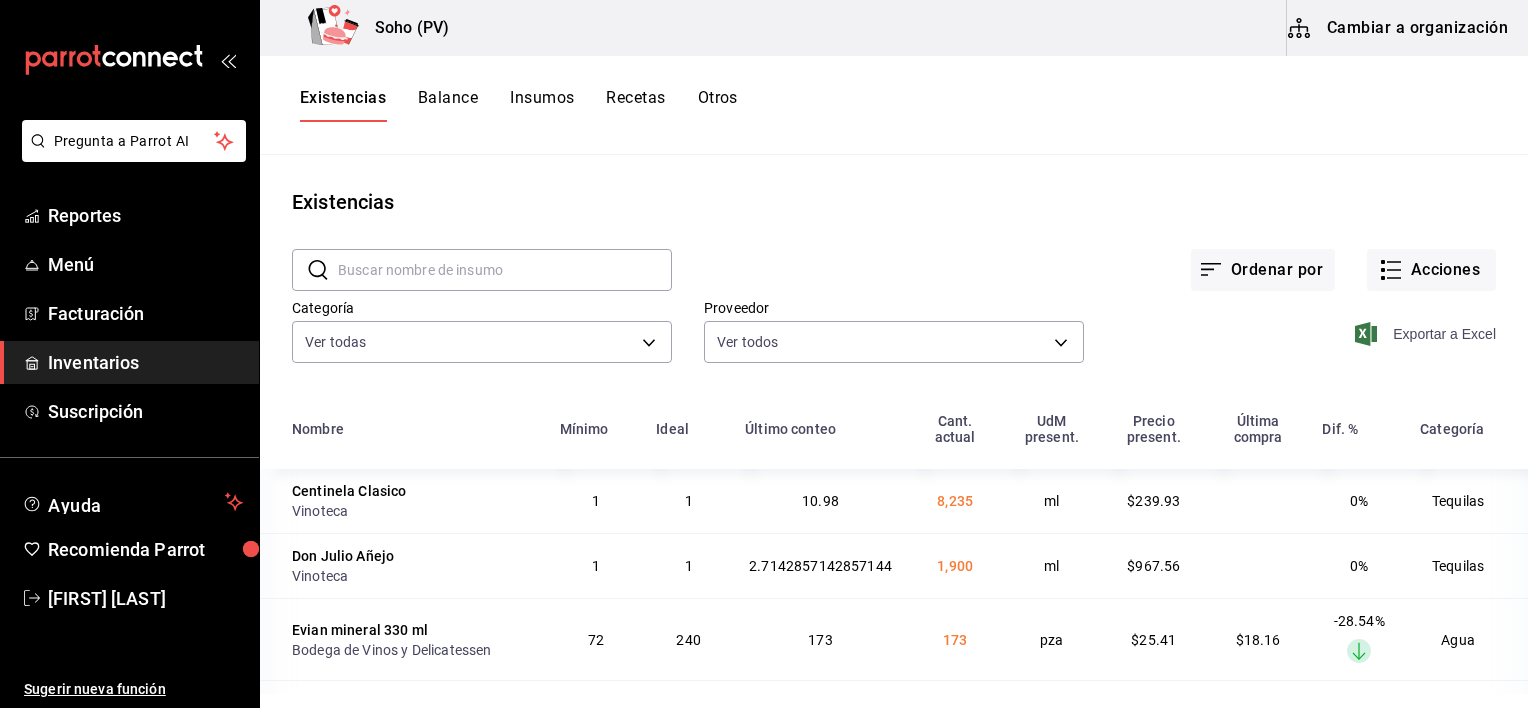 click on "Exportar a Excel" at bounding box center (1427, 334) 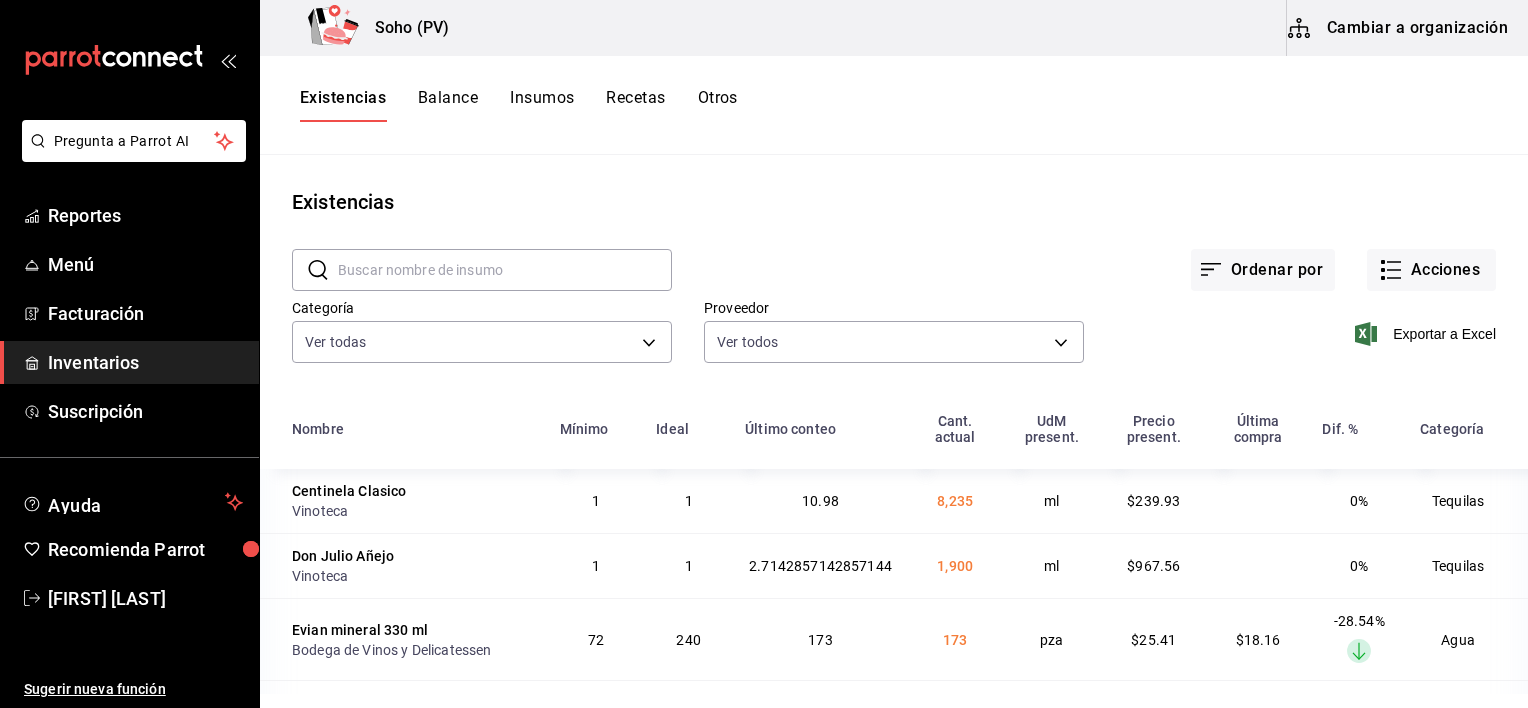 click on "Ordenar por Acciones" at bounding box center [1084, 254] 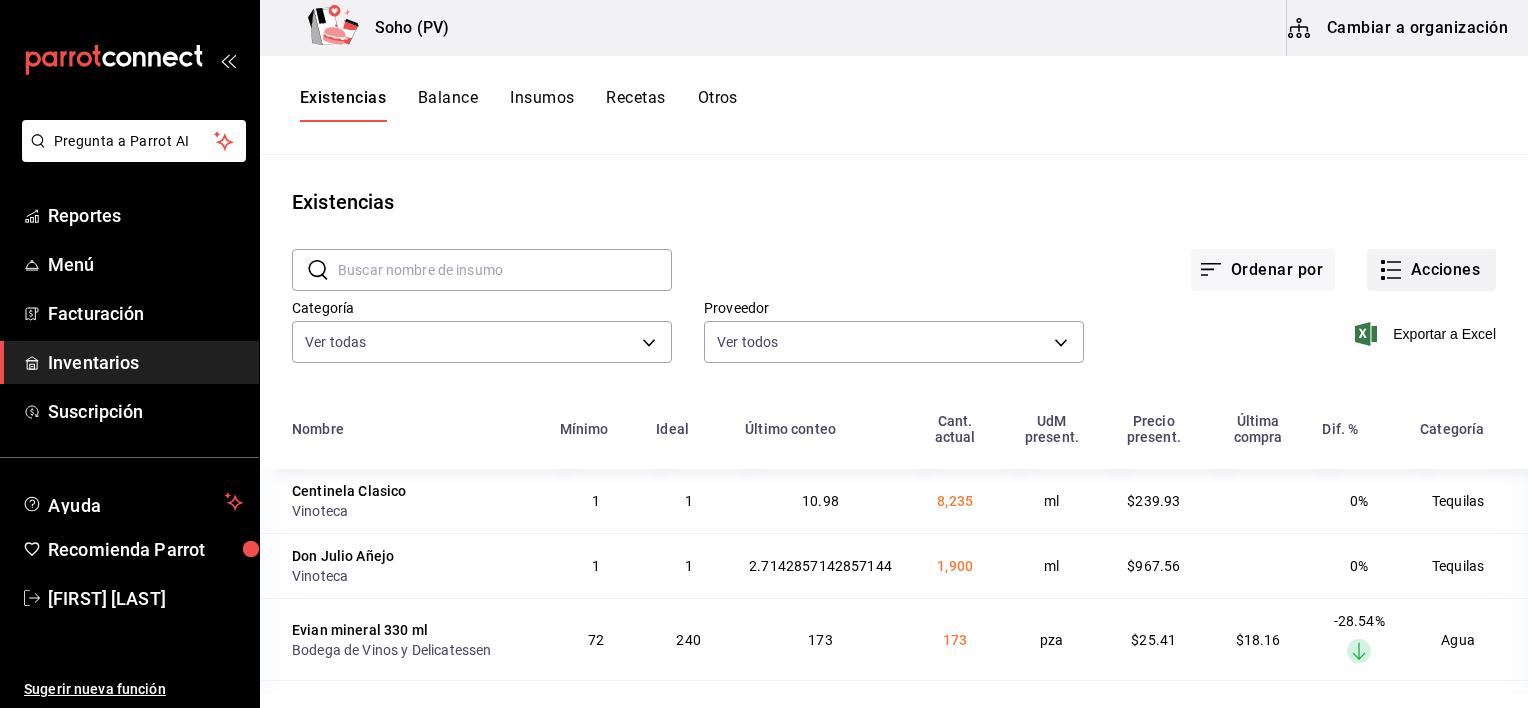 click on "Acciones" at bounding box center [1431, 270] 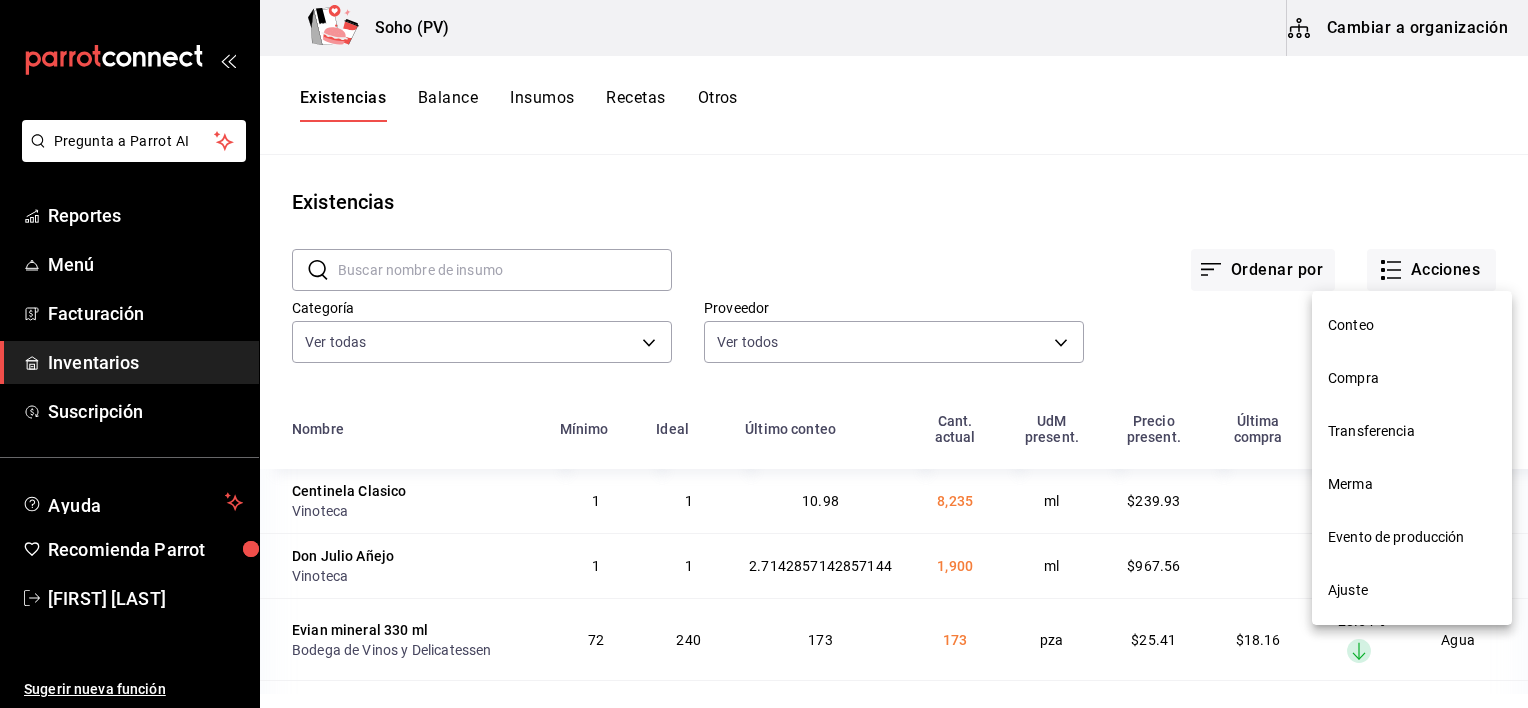 click on "Conteo" at bounding box center [1412, 325] 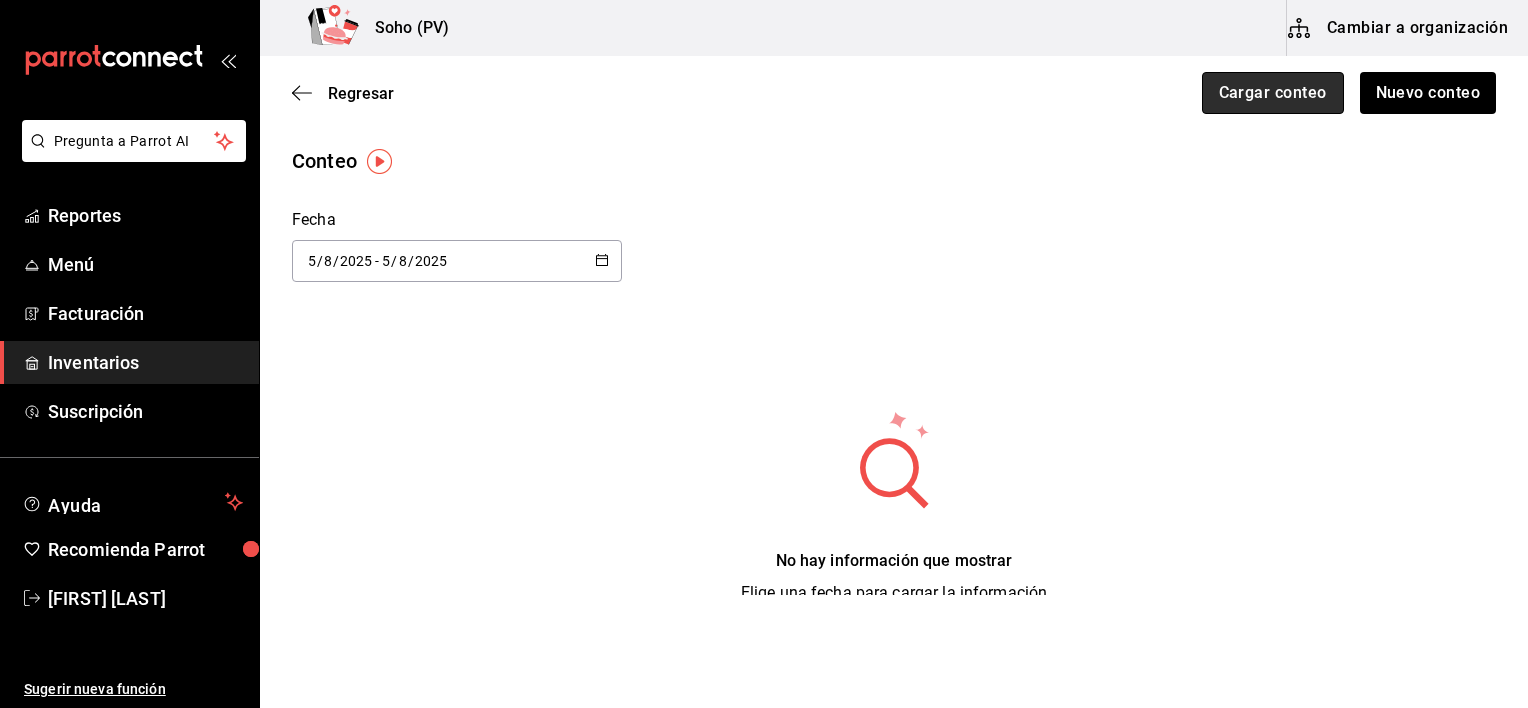click on "Cargar conteo" at bounding box center [1273, 93] 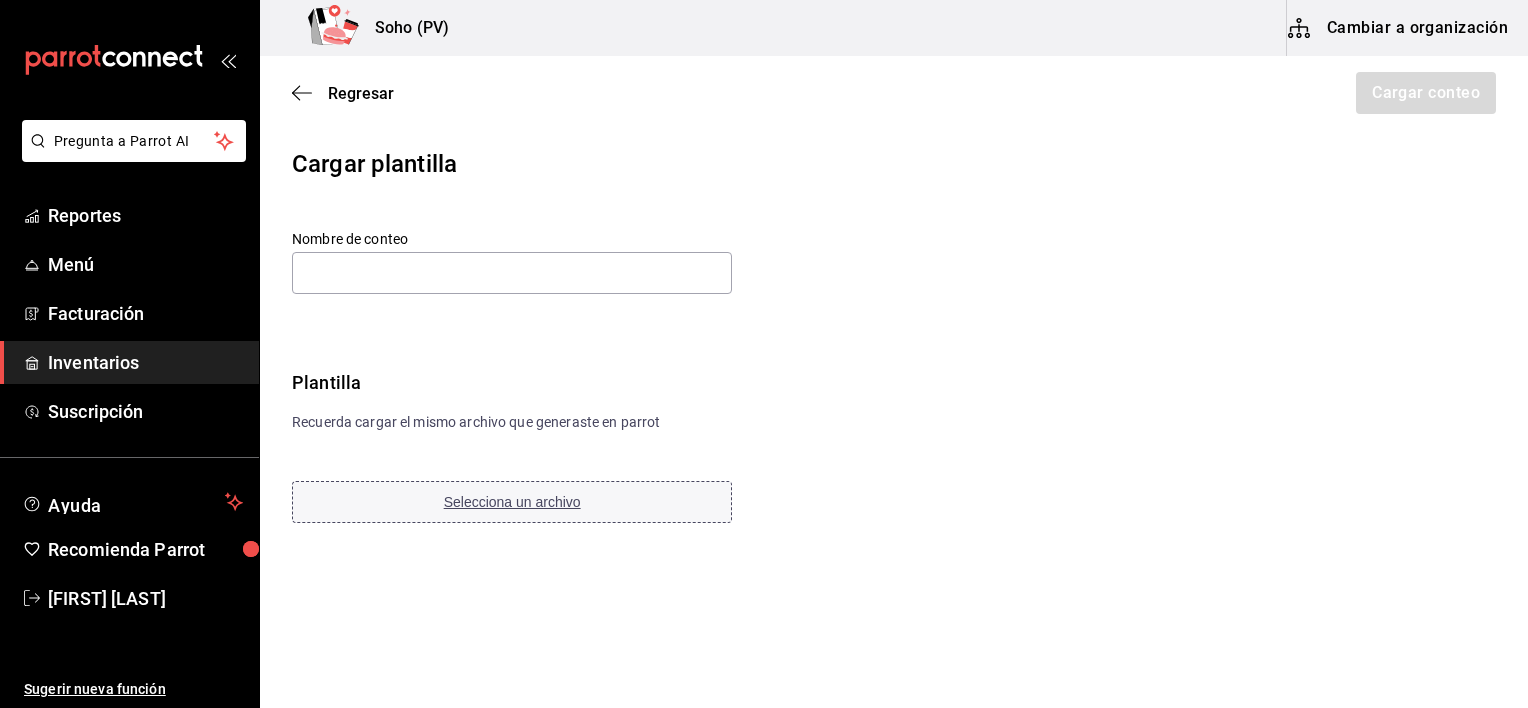click on "Selecciona un archivo" at bounding box center [512, 502] 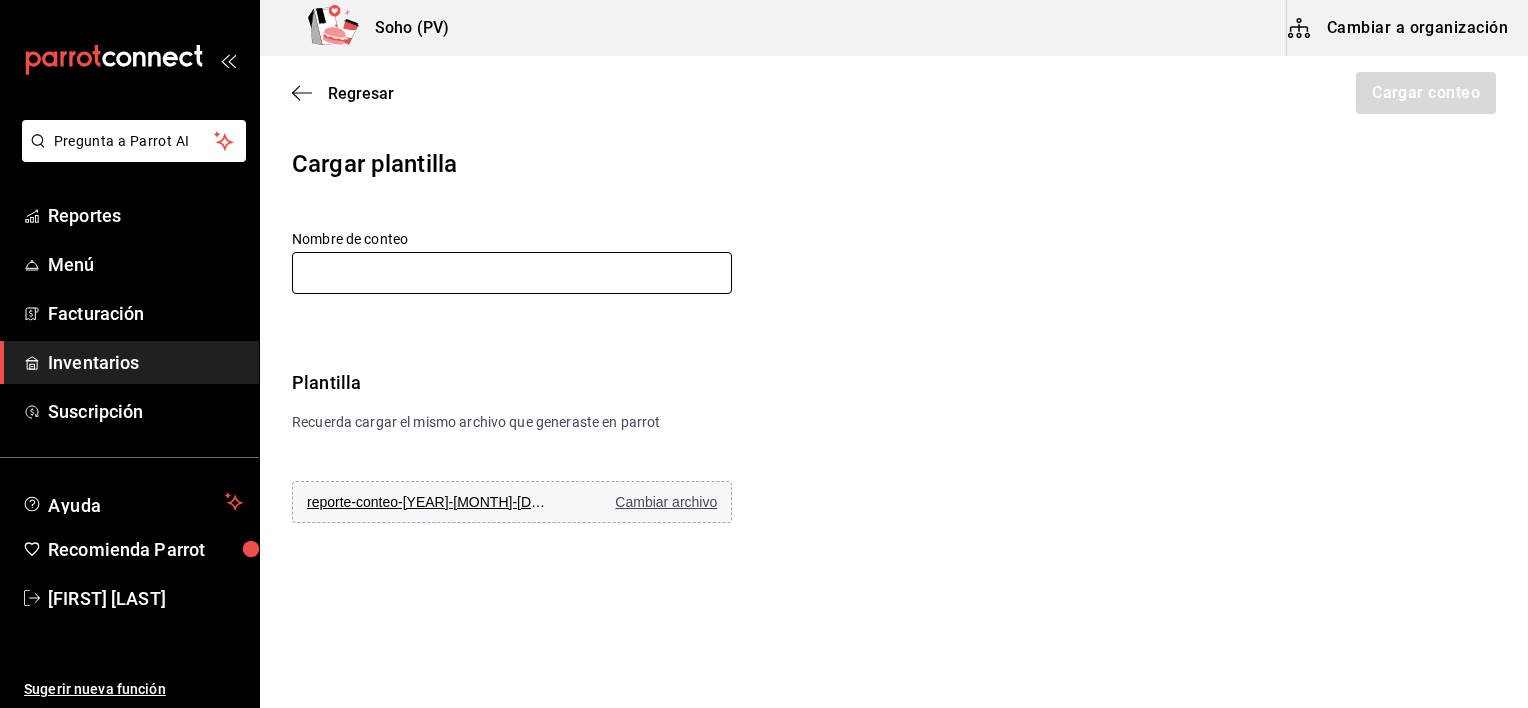 click at bounding box center (512, 273) 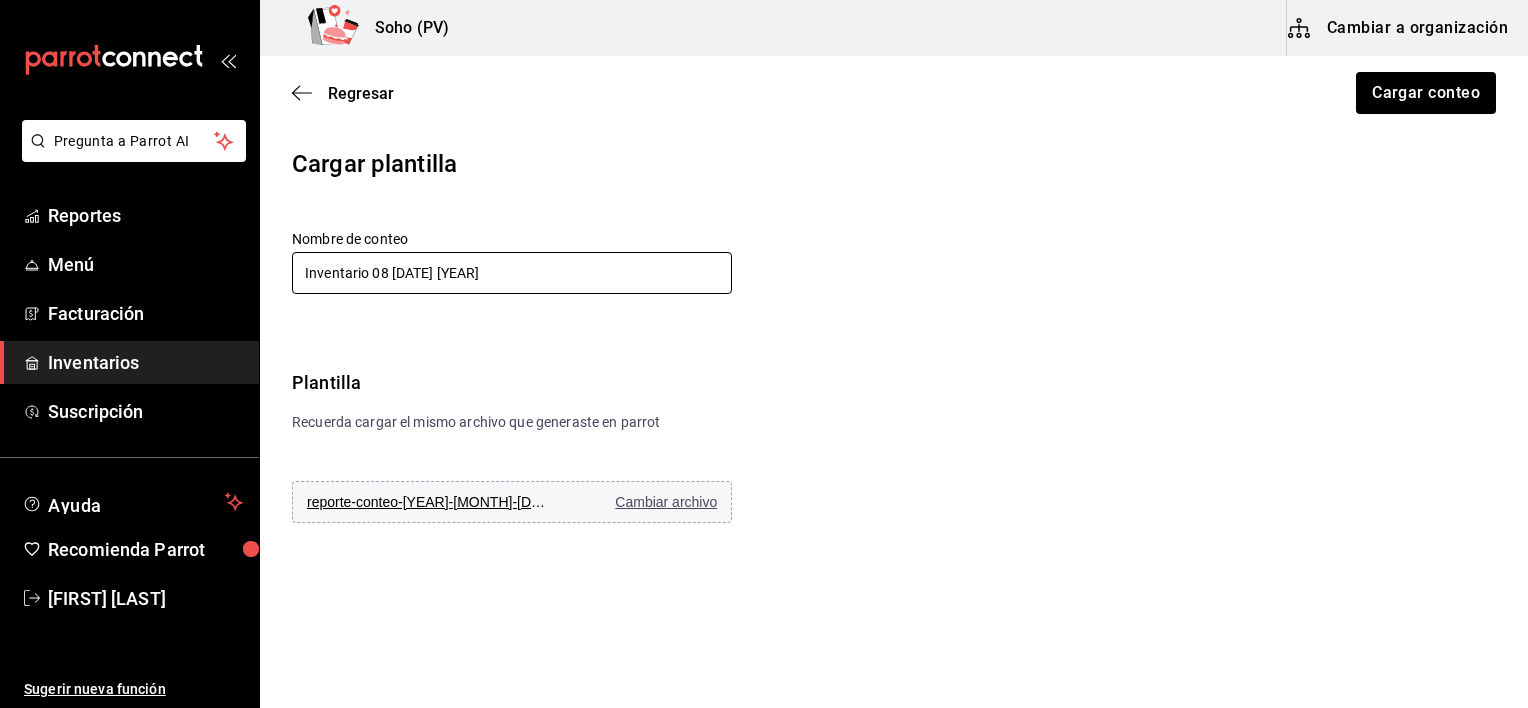 click on "Inventario 08 [DATE] [YEAR]" at bounding box center (512, 273) 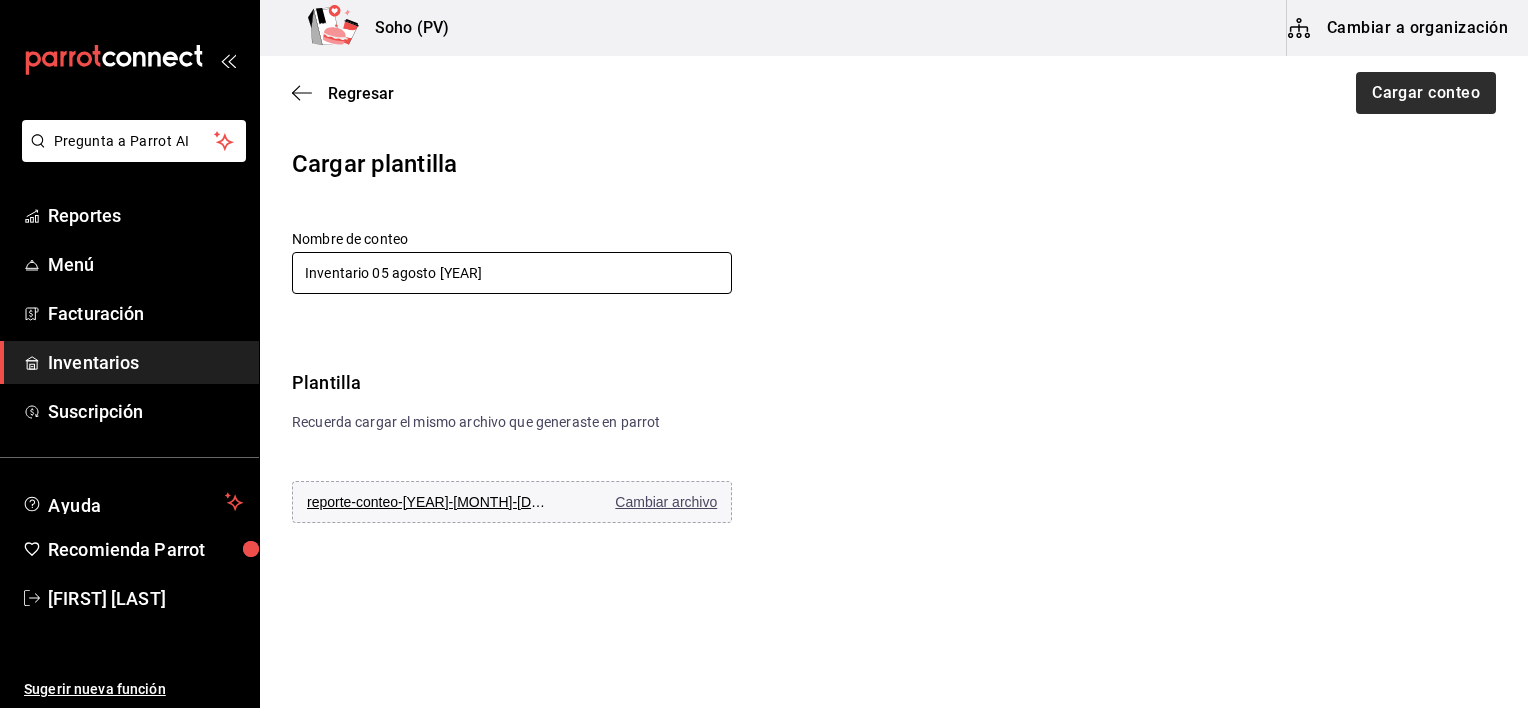 type on "Inventario 05 agosto [YEAR]" 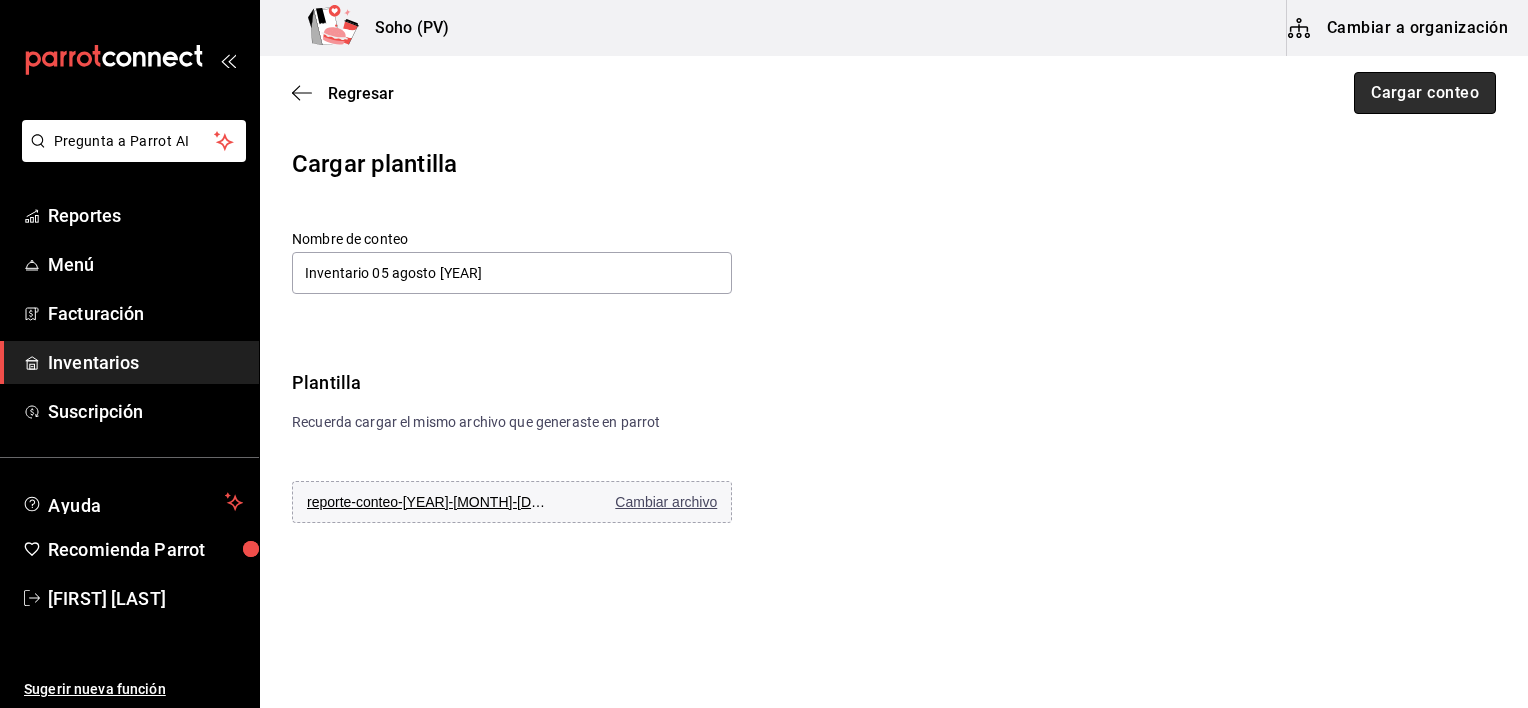 click on "Cargar conteo" at bounding box center (1425, 93) 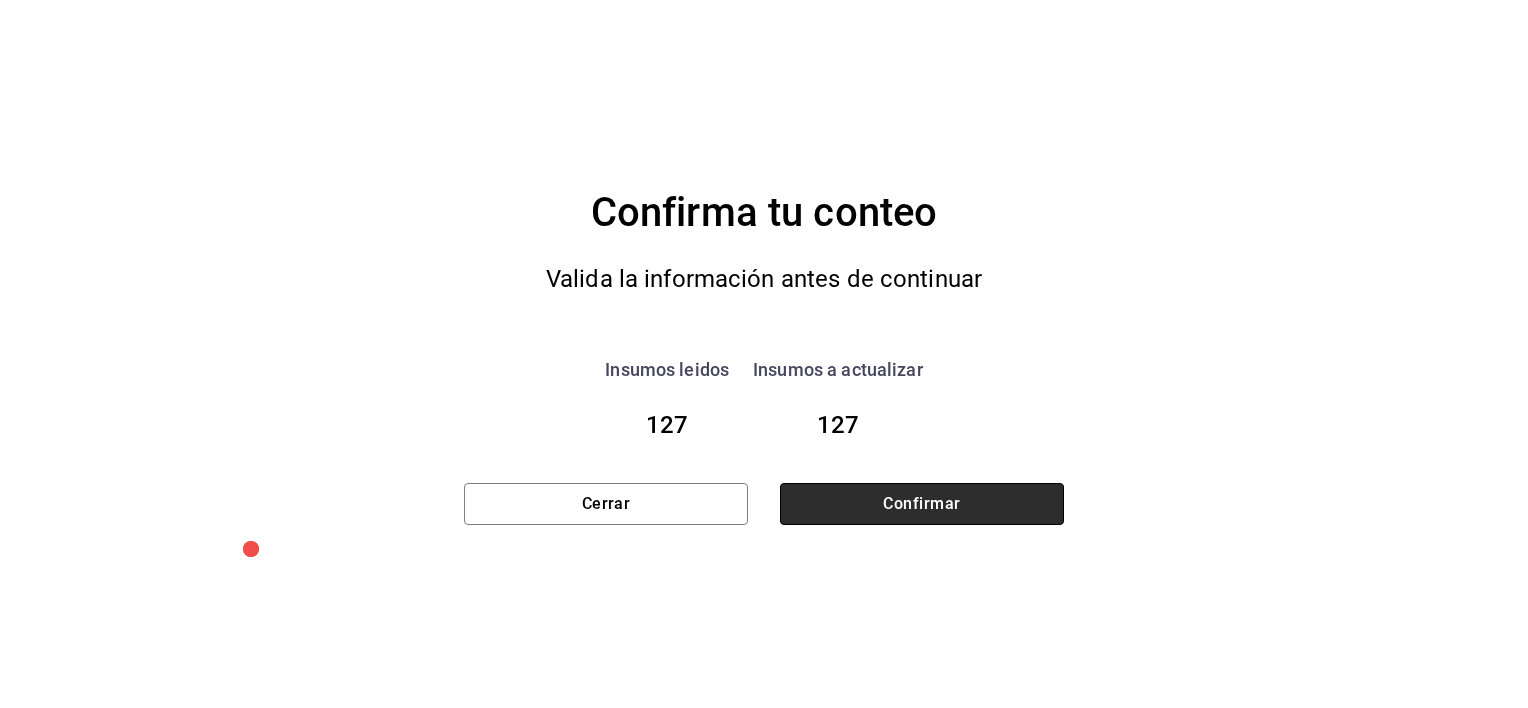 click on "Confirmar" at bounding box center [922, 504] 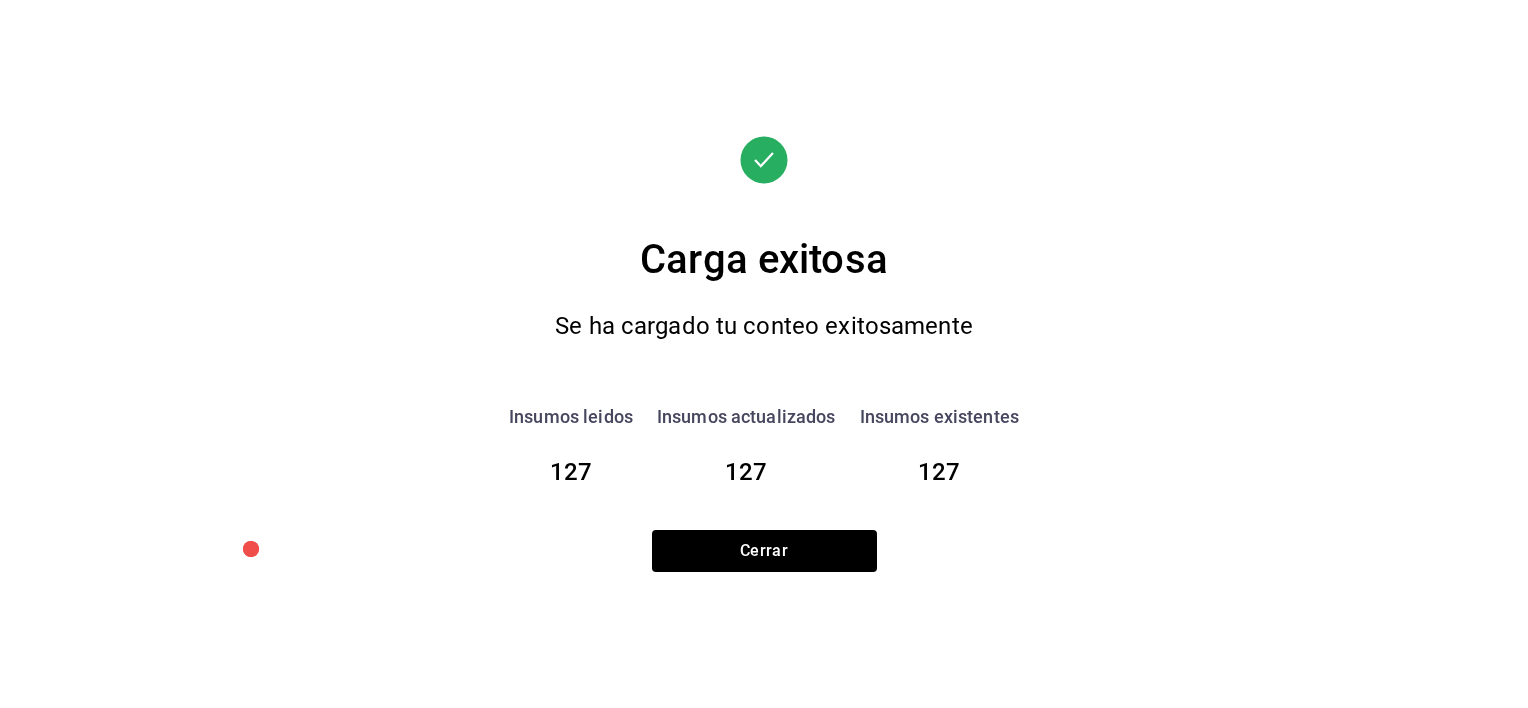 click on "Carga exitosa Se ha cargado tu conteo exitosamente Insumos leidos 127 Insumos actualizados 127 Insumos existentes 127 Cerrar" at bounding box center (764, 354) 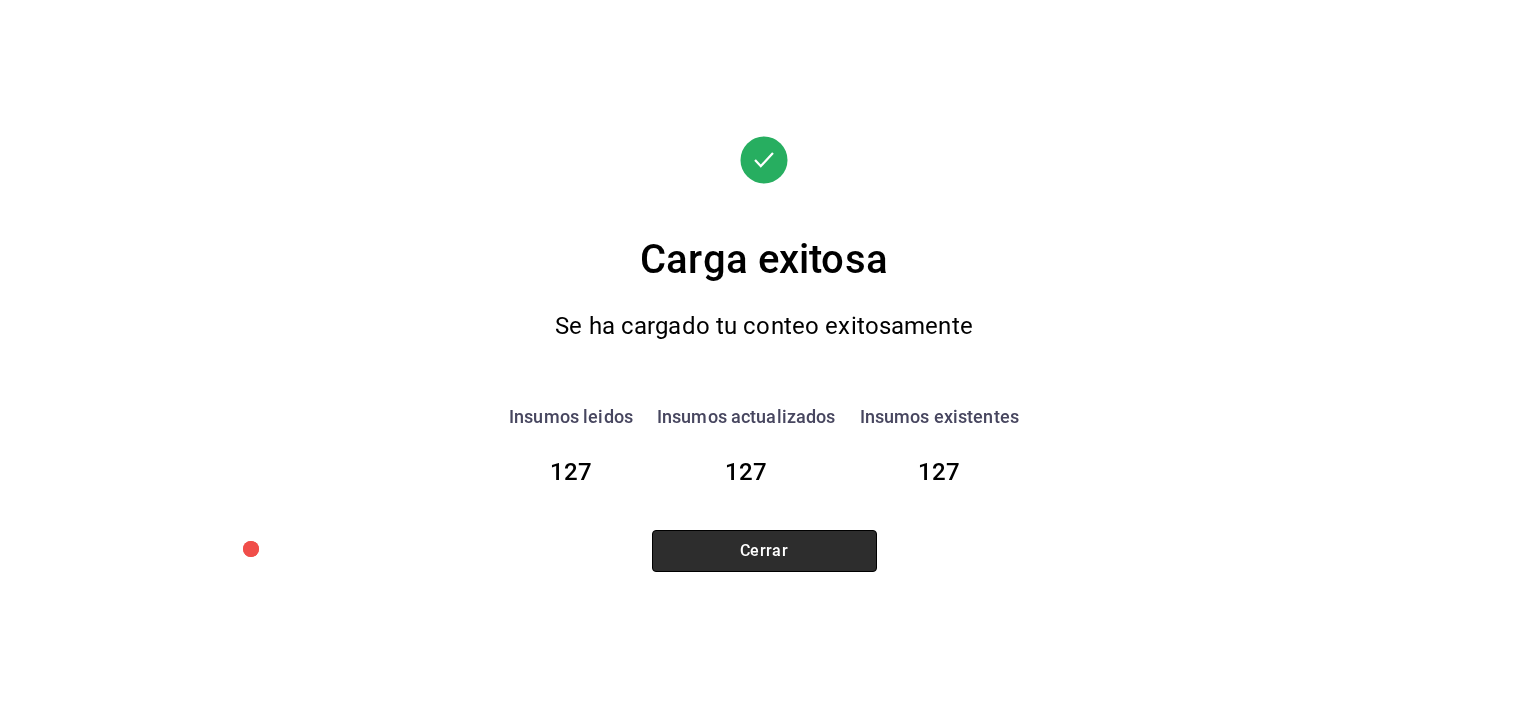 click on "Cerrar" at bounding box center (764, 551) 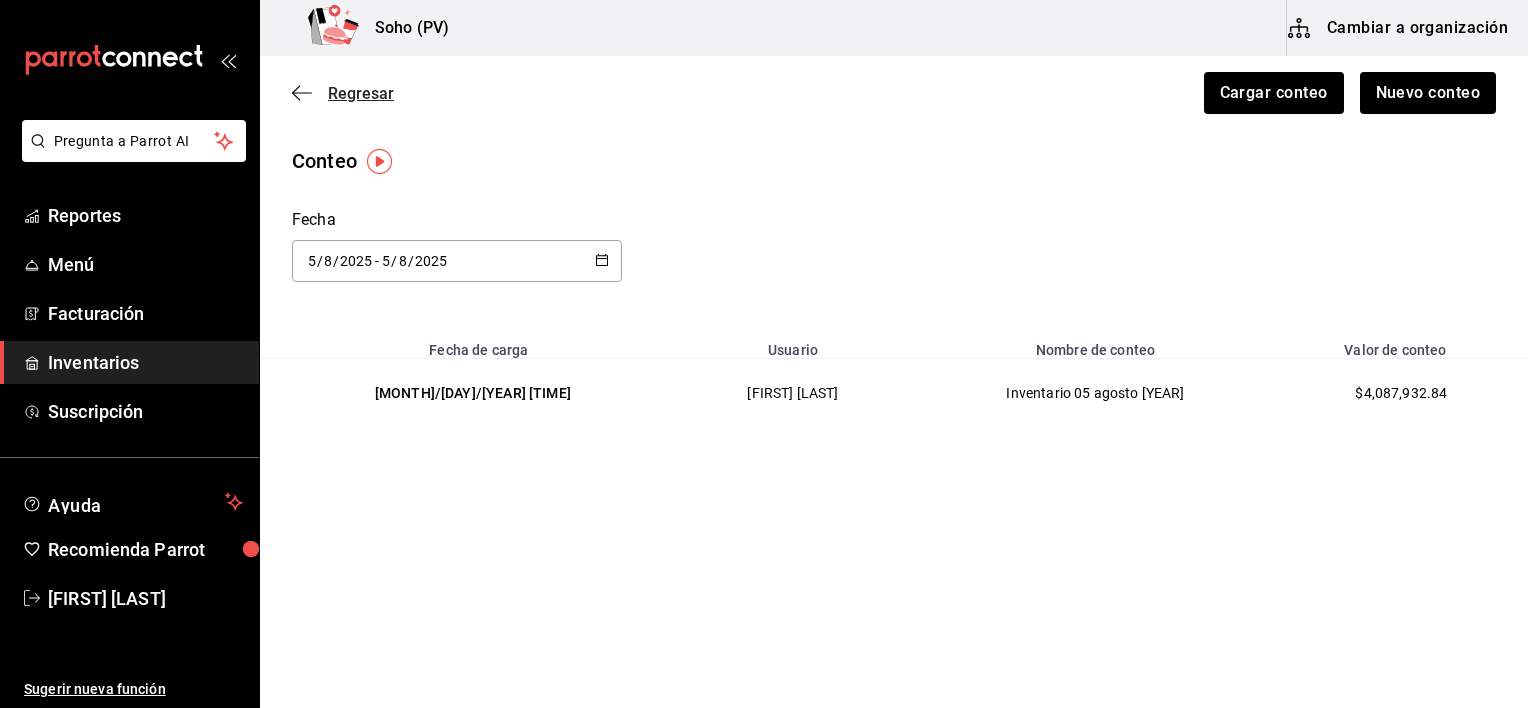 click on "Regresar" at bounding box center (361, 93) 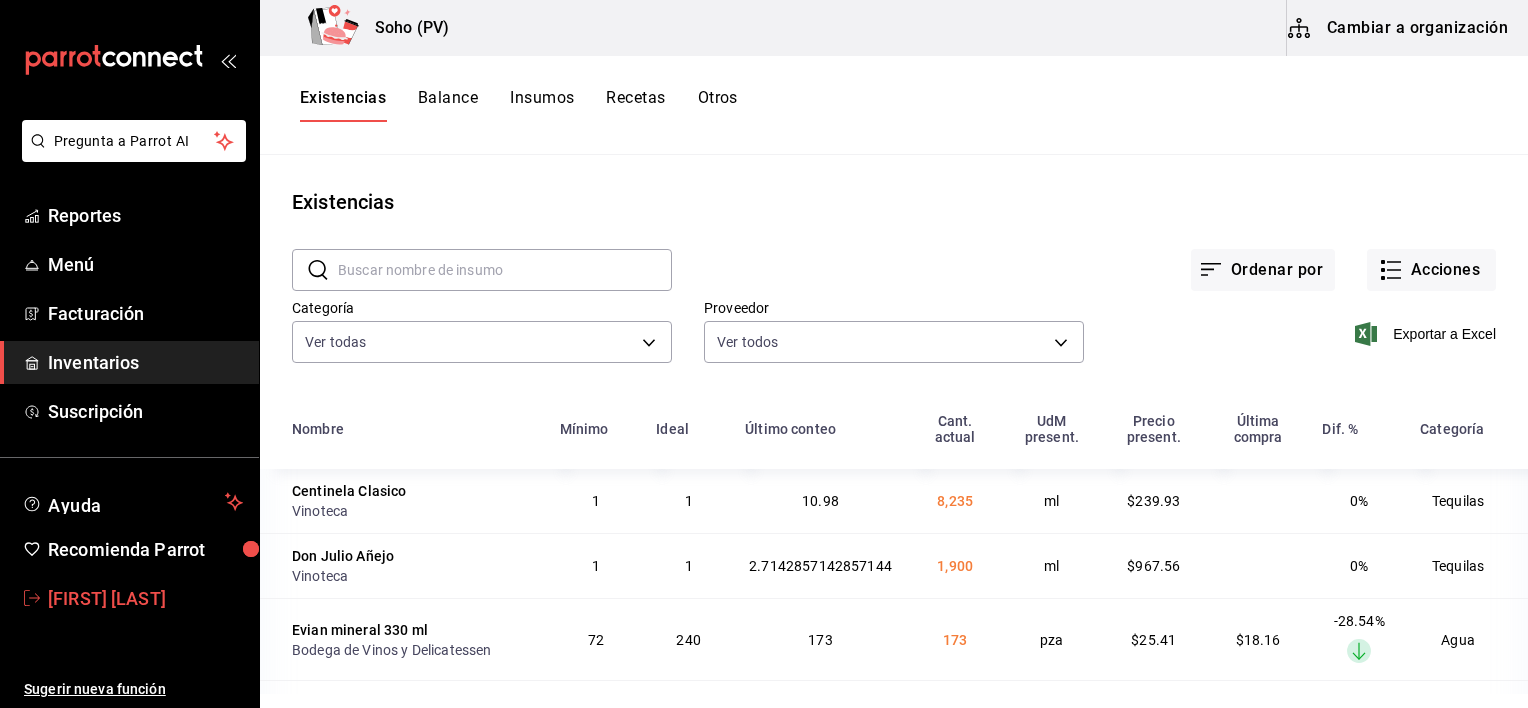 click on "[FIRST] [LAST]" at bounding box center [145, 598] 